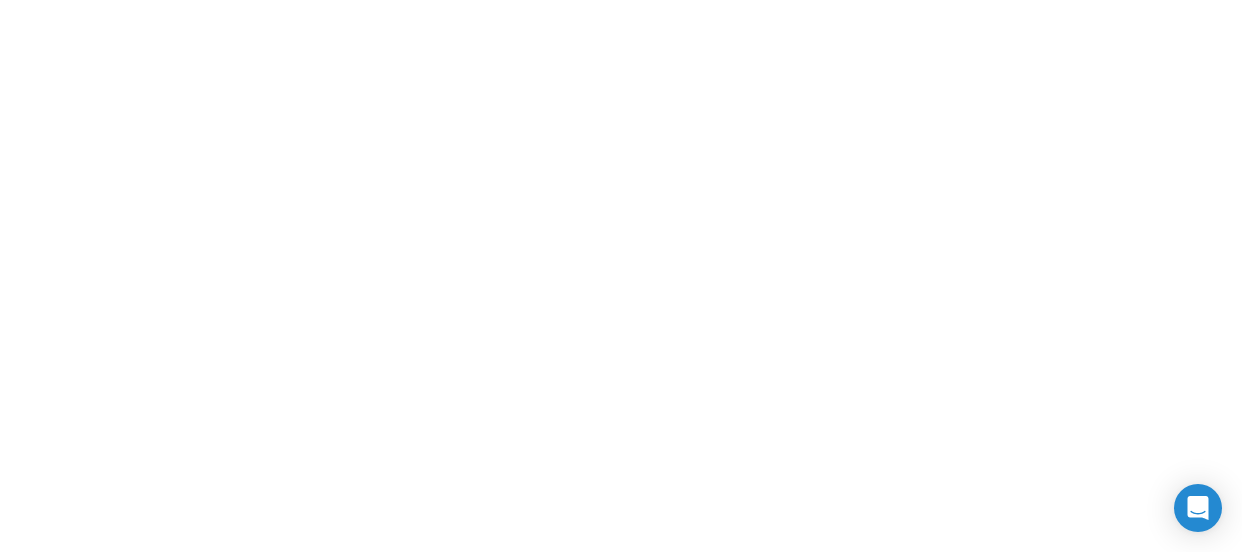 scroll, scrollTop: 0, scrollLeft: 0, axis: both 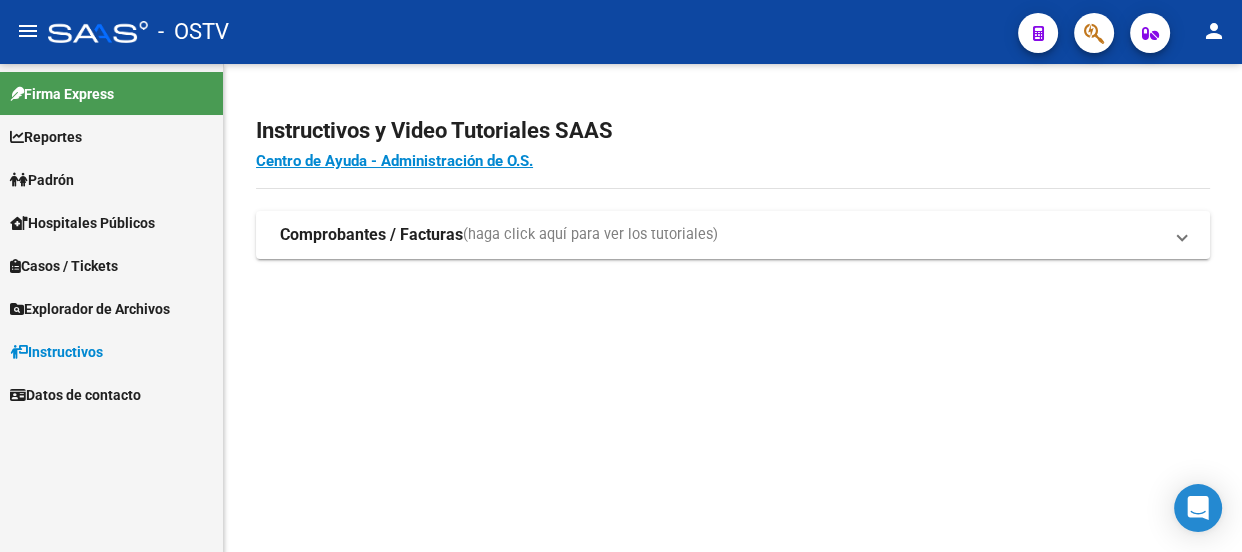click on "Padrón" at bounding box center [42, 180] 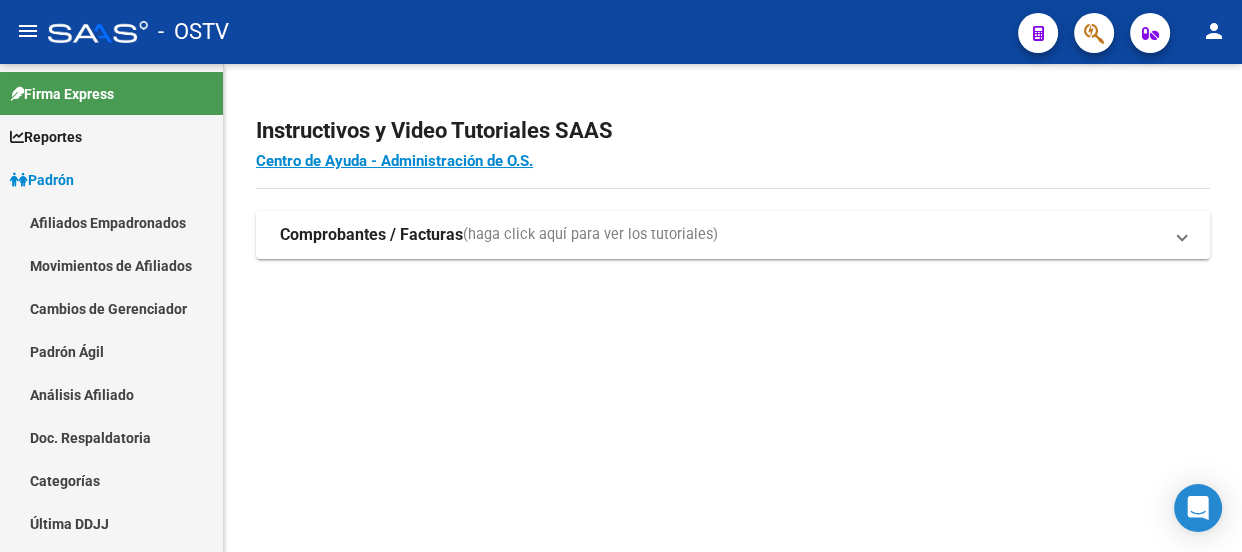 click on "Instructivos y Video Tutoriales SAAS Centro de Ayuda - Administración de O.S. Comprobantes / Facturas  (haga click aquí para ver los tutoriales) ¿Cómo cargar una factura?    Carga de Facturas En este video explicaremos cómo cargar facturas. También les mostraremos cómo asociar la documentación respaldatoria. Instructivo Carga de Facturas ¿Cómo cargar una factura de integración?    Carga de Facturas Integración En este video explicaremos cómo cargar una factura de integración (discapacidad). También les mostraremos cómo asociar la documentación respaldatoria y el legajo del afiliado. Instructivo Carga de Facturas con Recupero x Integración ¿Cómo cargar una factura con trazabilidad?    Carga de Facturas con Trazabilidad En este video explicaremos cómo cargar una factura con trazabilidad. También les mostraremos cómo asociar la documentación respaldatoria.  Instructivo Carga de Facturas con Trazabilidad ANMAT ¿Cómo editar una factura con trazabilidad?" 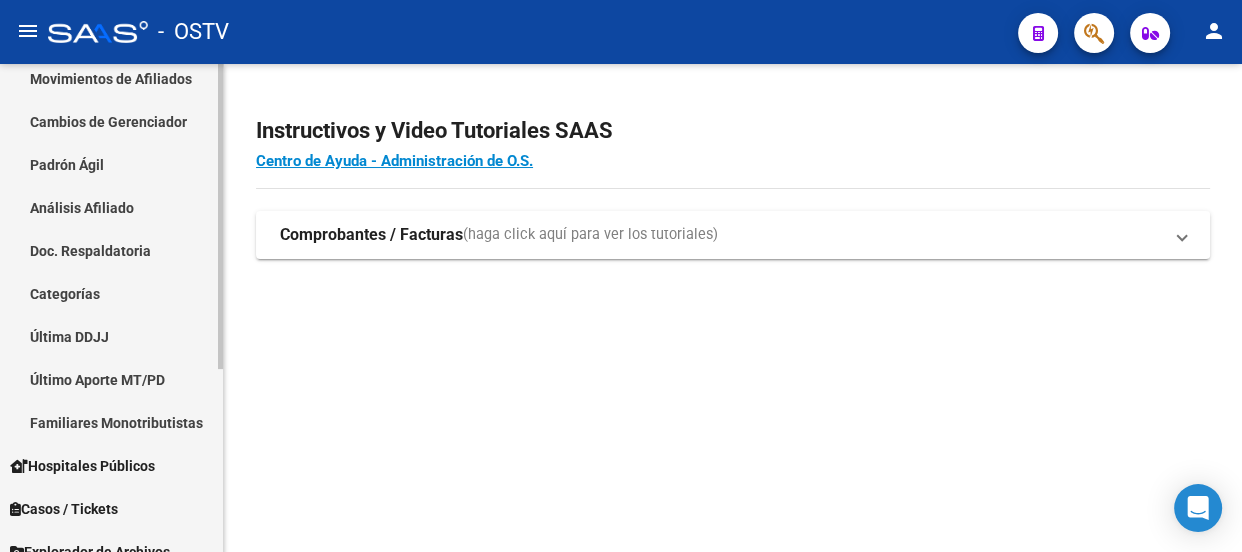 scroll, scrollTop: 0, scrollLeft: 0, axis: both 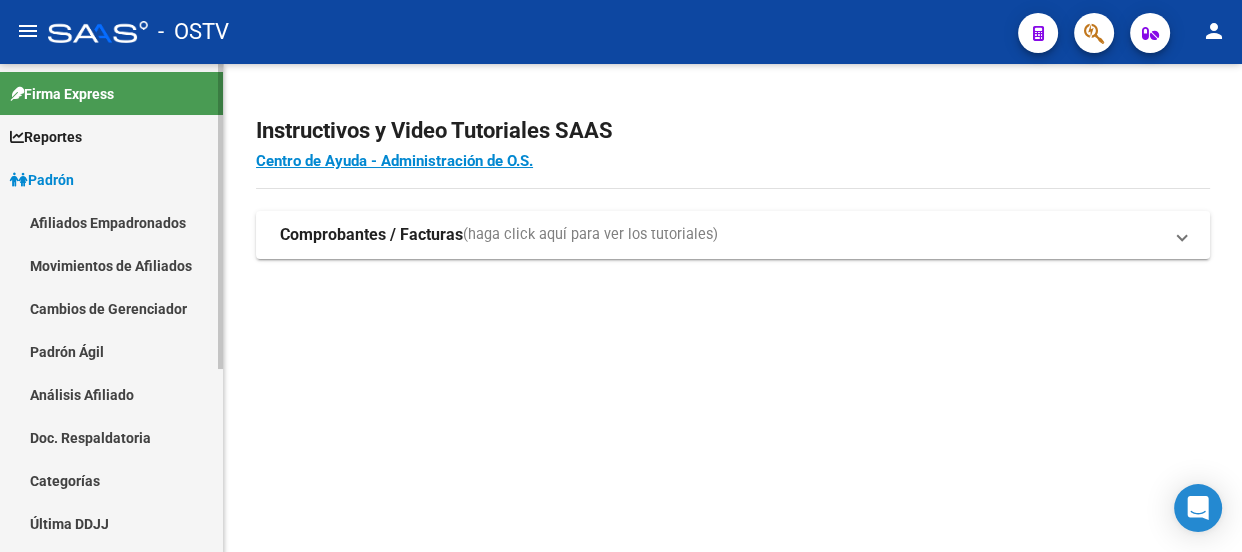 click on "Padrón Ágil" at bounding box center (111, 351) 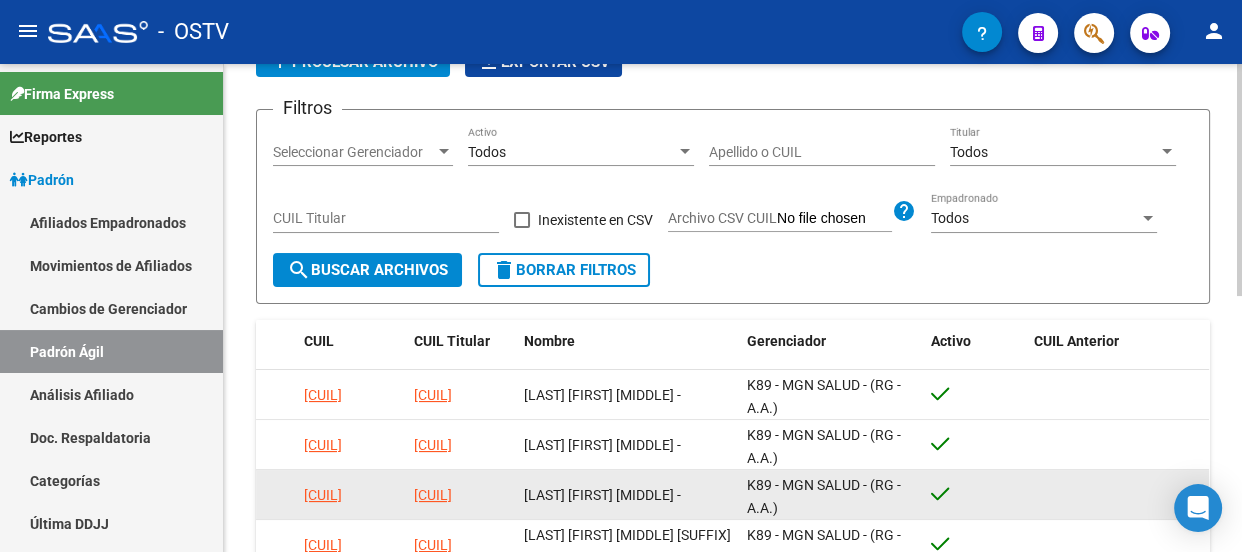 scroll, scrollTop: 0, scrollLeft: 0, axis: both 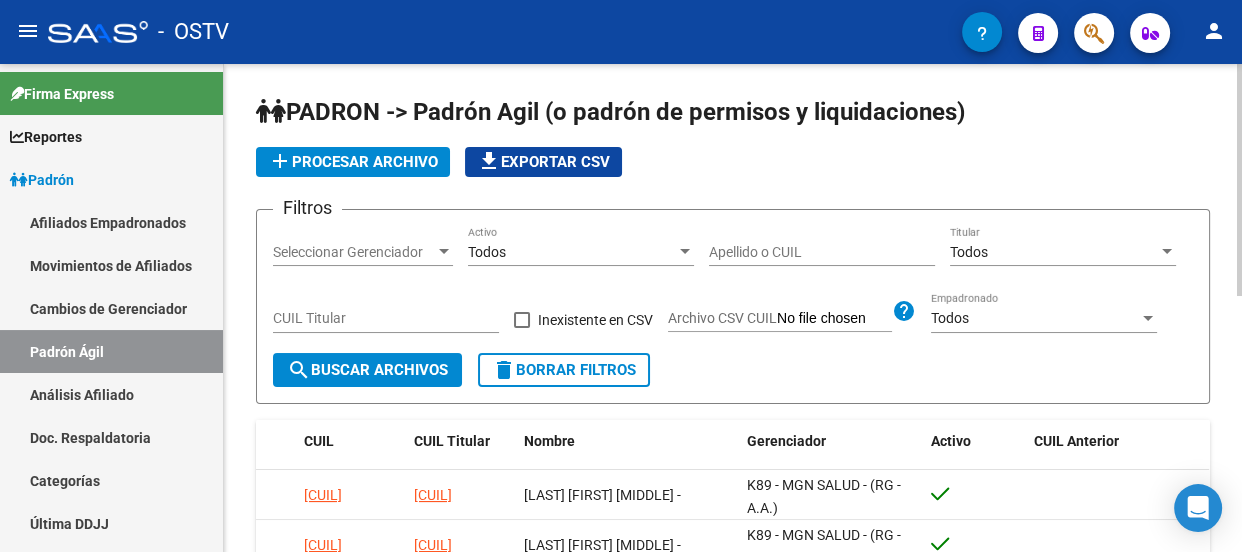click on "PADRON -> Padrón Agil (o padrón de permisos y liquidaciones) add  Procesar archivo
file_download  Exportar CSV  Filtros Seleccionar Gerenciador Seleccionar Gerenciador Todos Activo Apellido o CUIL Todos Titular CUIL Titular   Inexistente en CSV  Archivo CSV CUIL help Todos Empadronado search  Buscar Archivos  delete  Borrar Filtros" 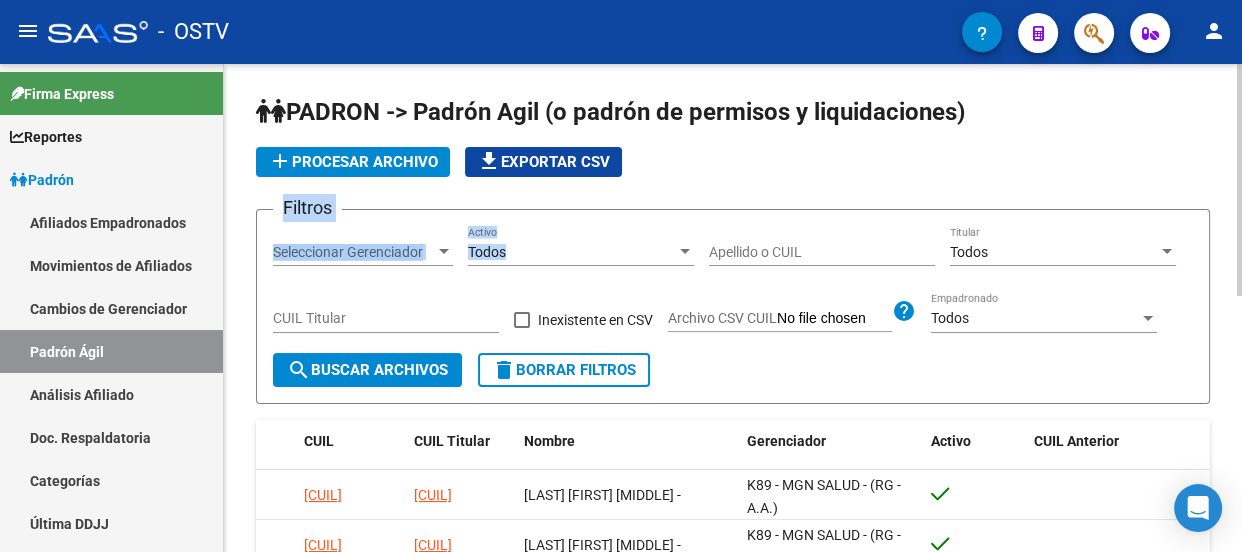 drag, startPoint x: 727, startPoint y: 170, endPoint x: 878, endPoint y: 209, distance: 155.95512 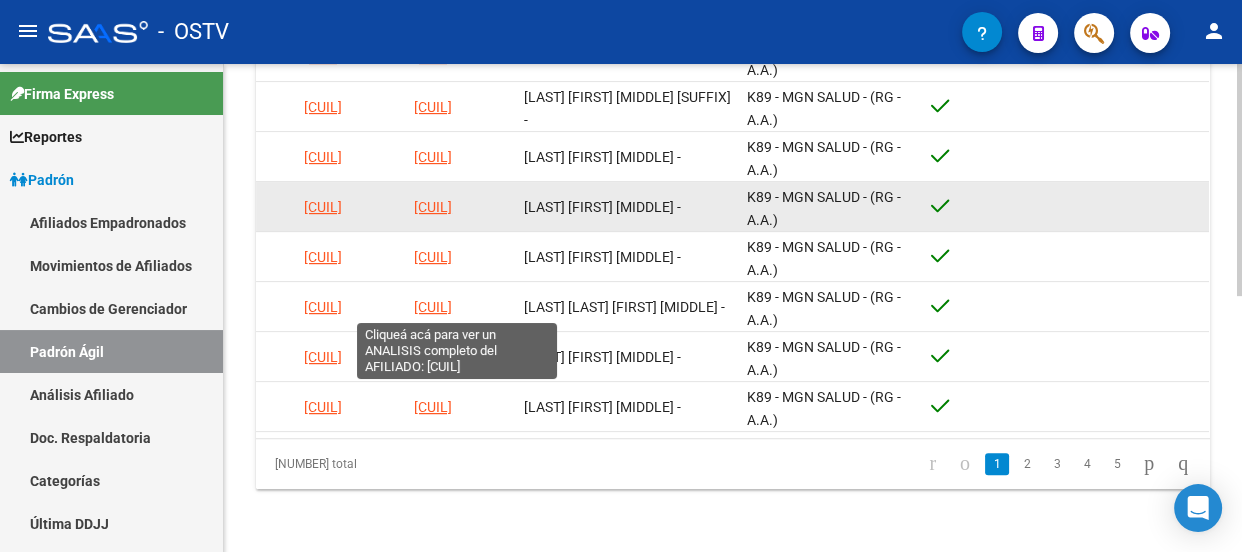scroll, scrollTop: 0, scrollLeft: 0, axis: both 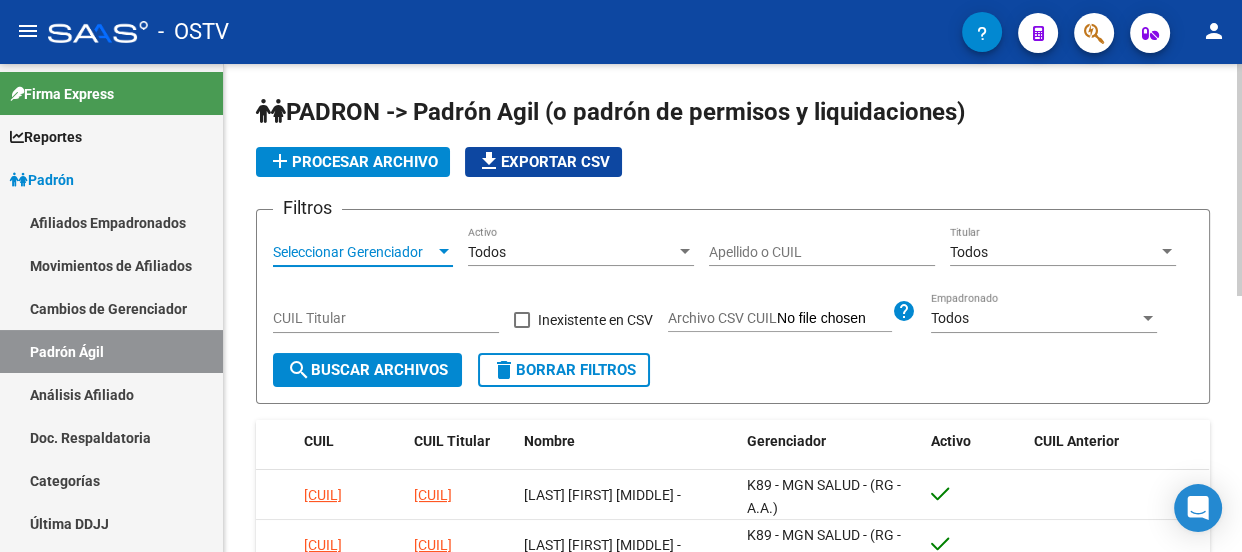 click on "Seleccionar Gerenciador" at bounding box center [354, 252] 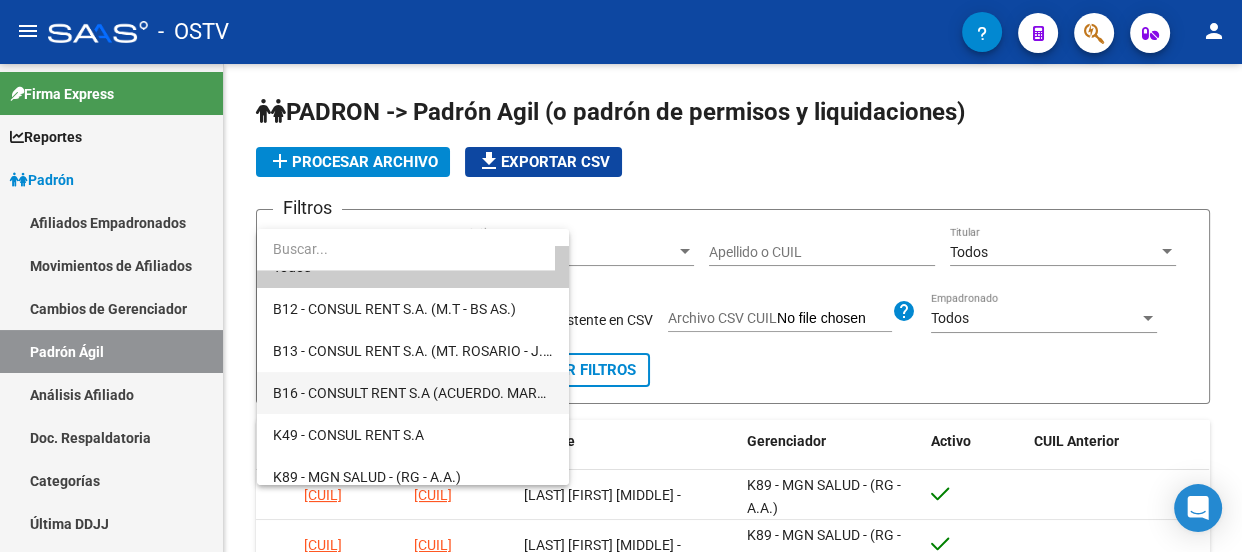 scroll, scrollTop: 37, scrollLeft: 0, axis: vertical 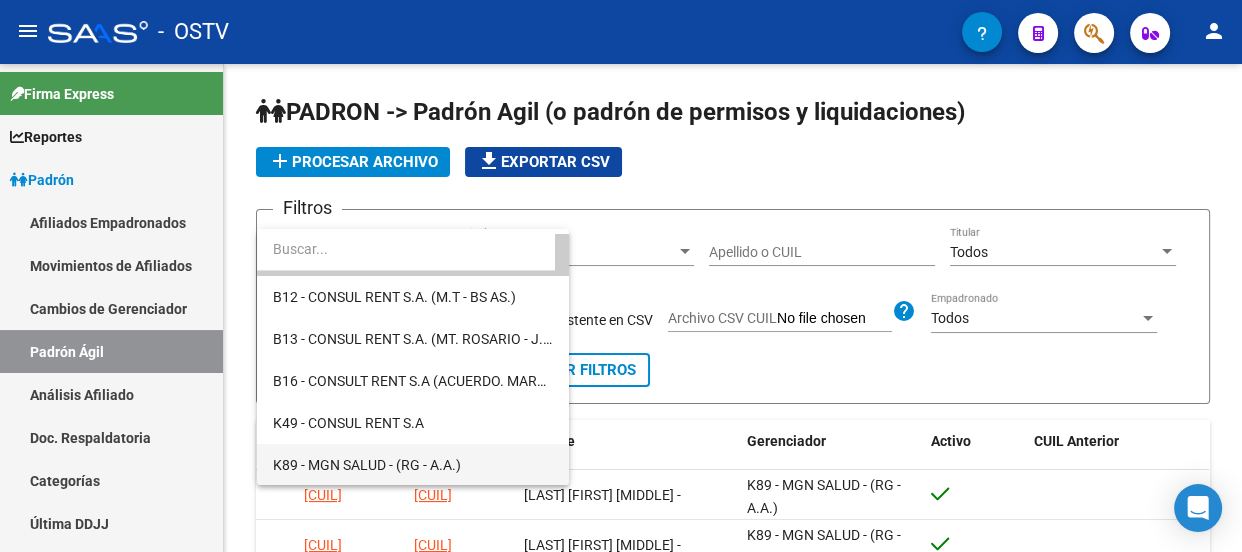 click on "K89 - MGN SALUD - (RG - A.A.)" at bounding box center [367, 465] 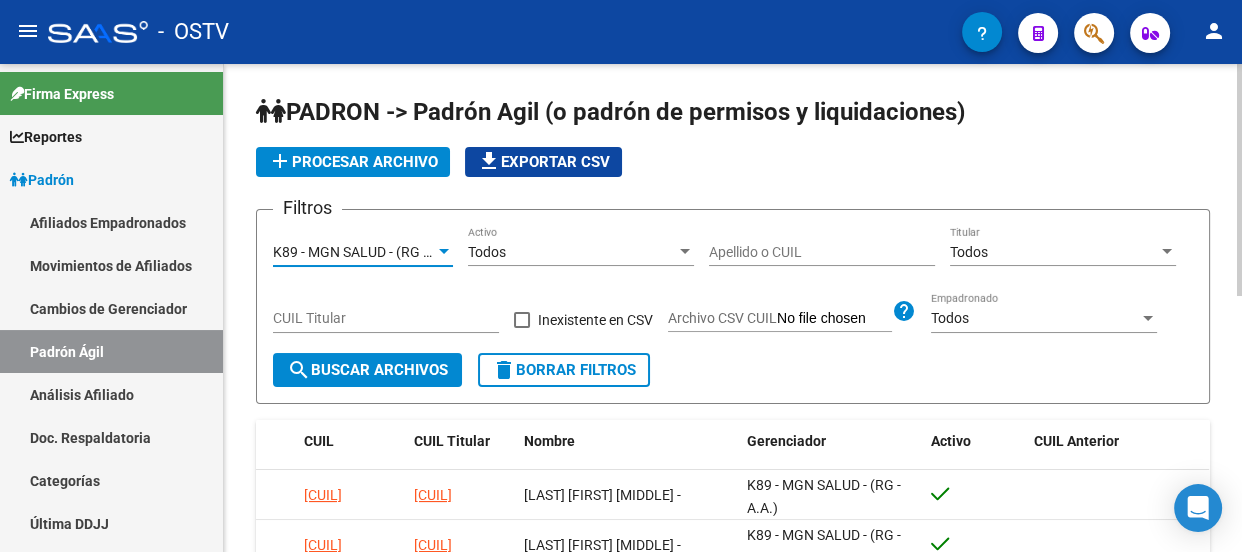 click on "search  Buscar Archivos" 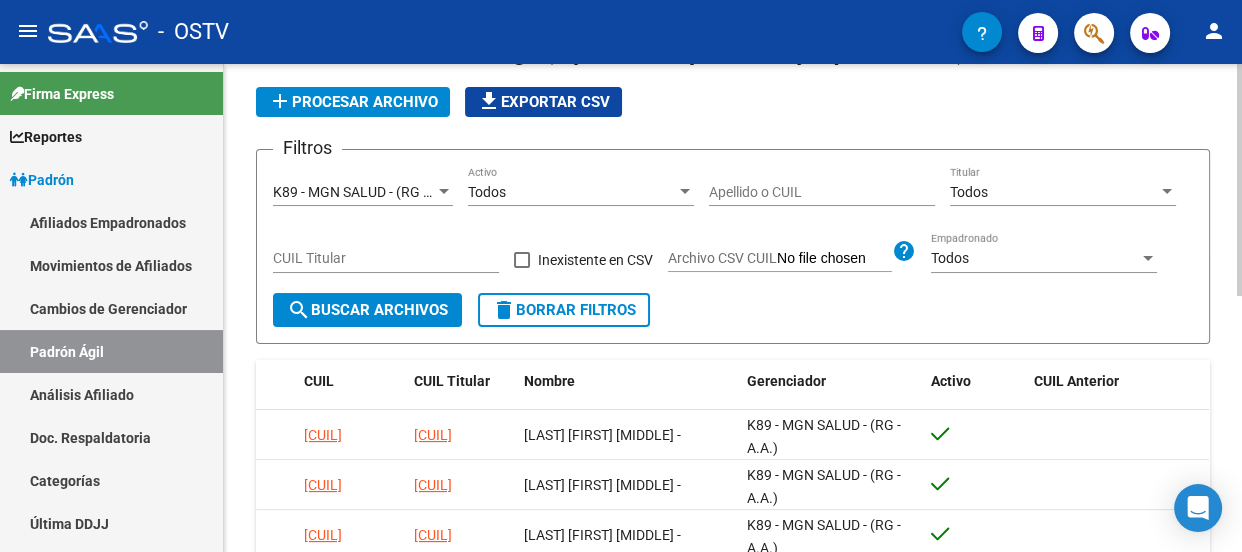 scroll, scrollTop: 0, scrollLeft: 0, axis: both 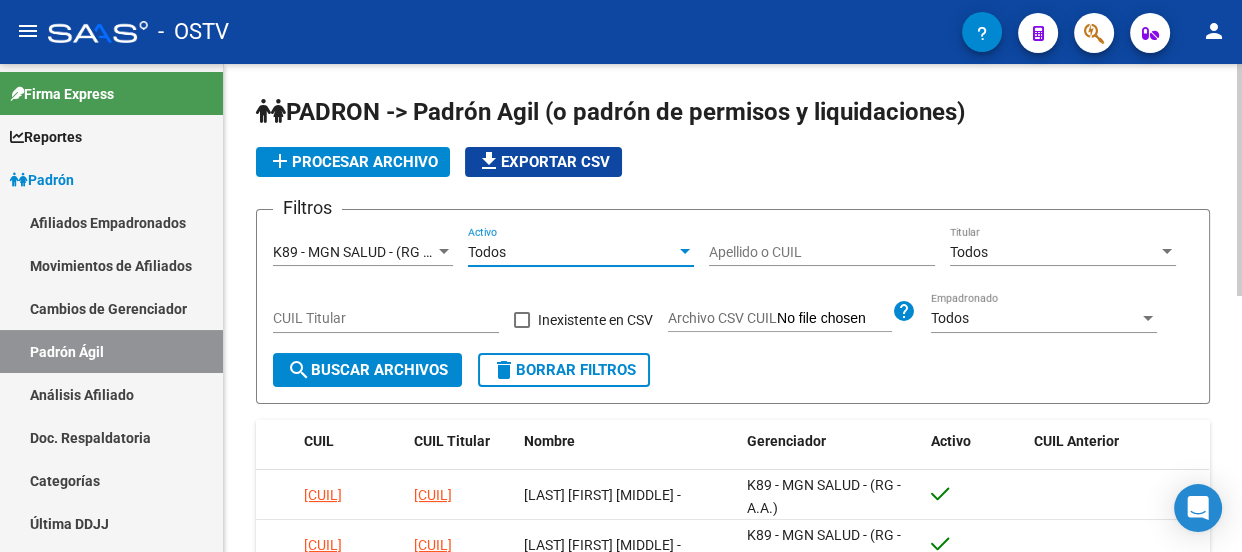 click on "Todos" at bounding box center (572, 252) 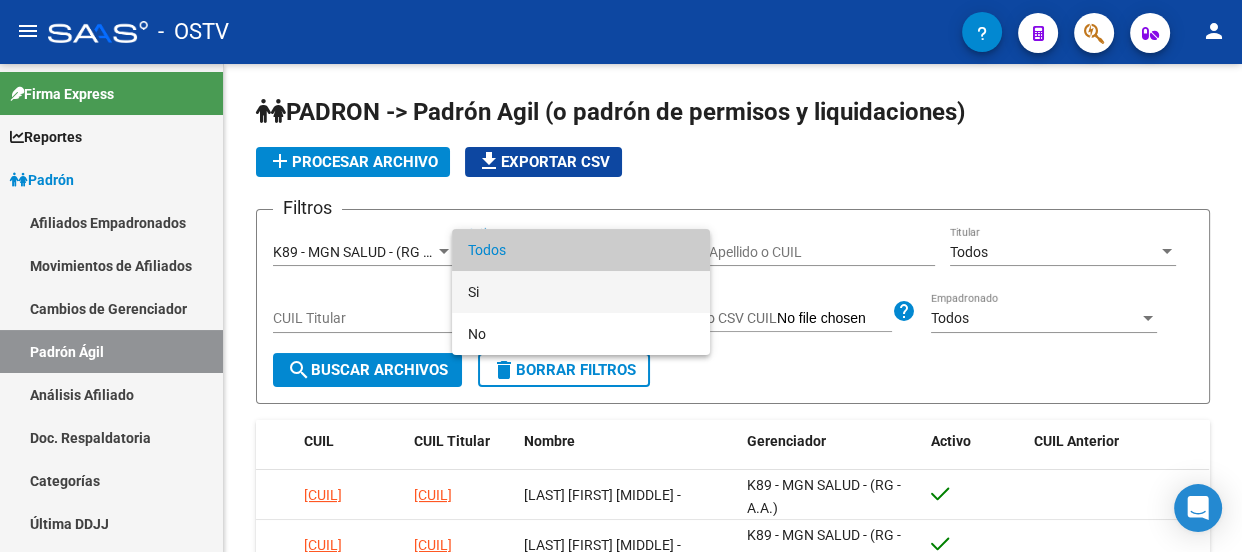 click on "Si" at bounding box center [581, 292] 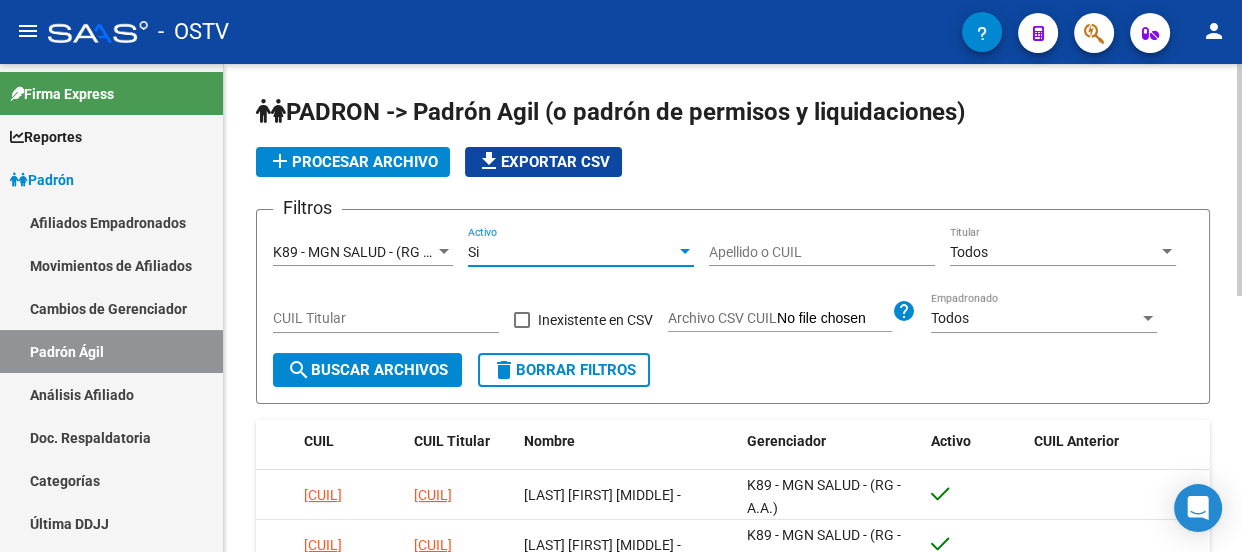 click on "search  Buscar Archivos" 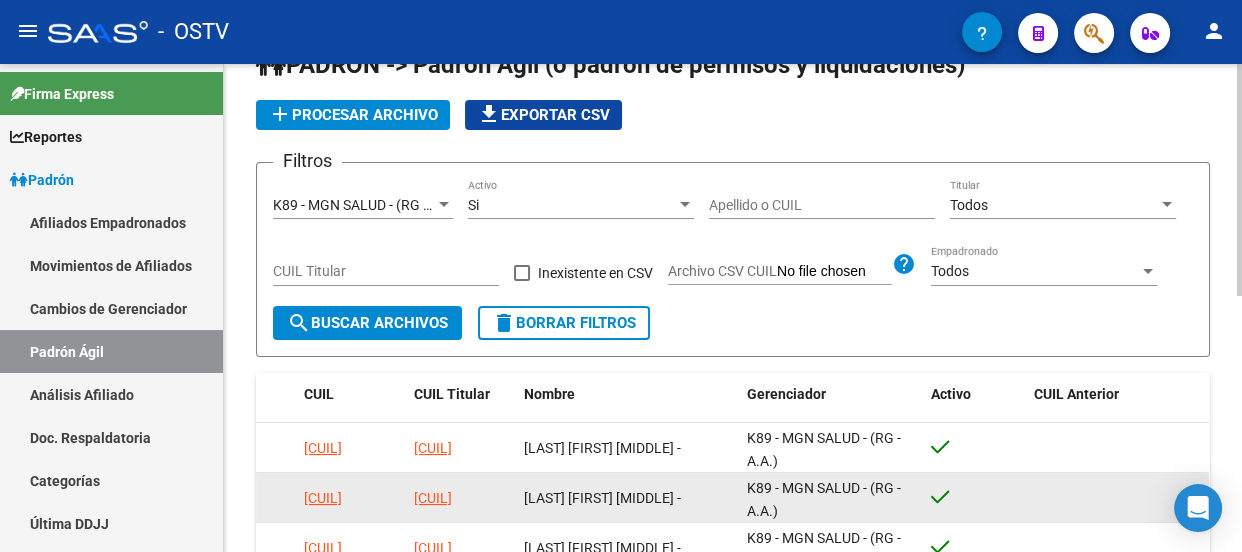 scroll, scrollTop: 0, scrollLeft: 0, axis: both 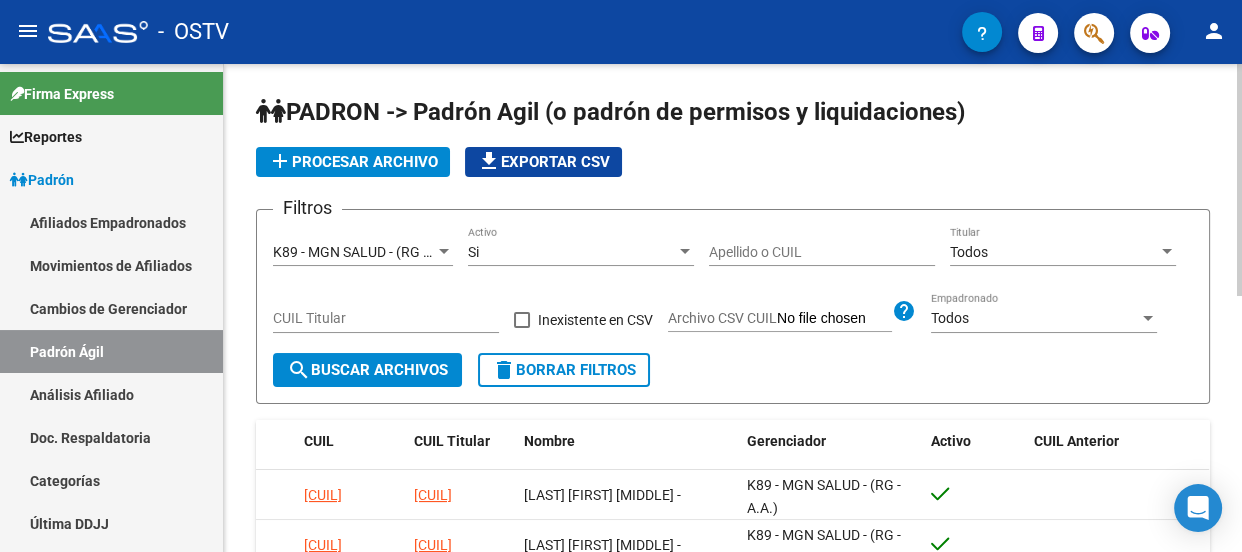 click on "Todos" at bounding box center [969, 252] 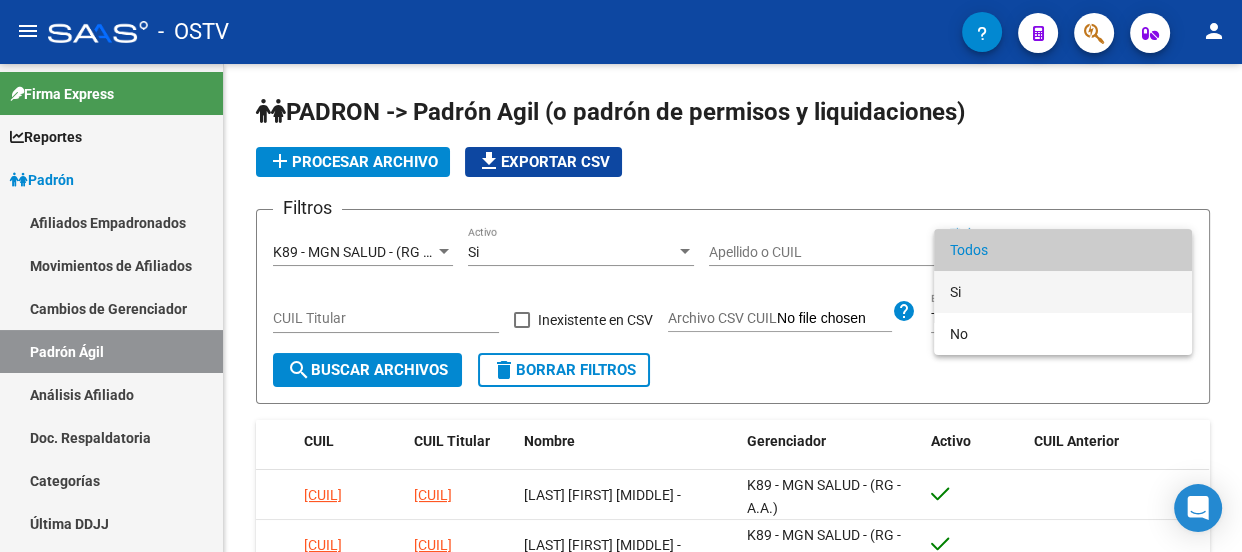 click on "Si" at bounding box center [1063, 292] 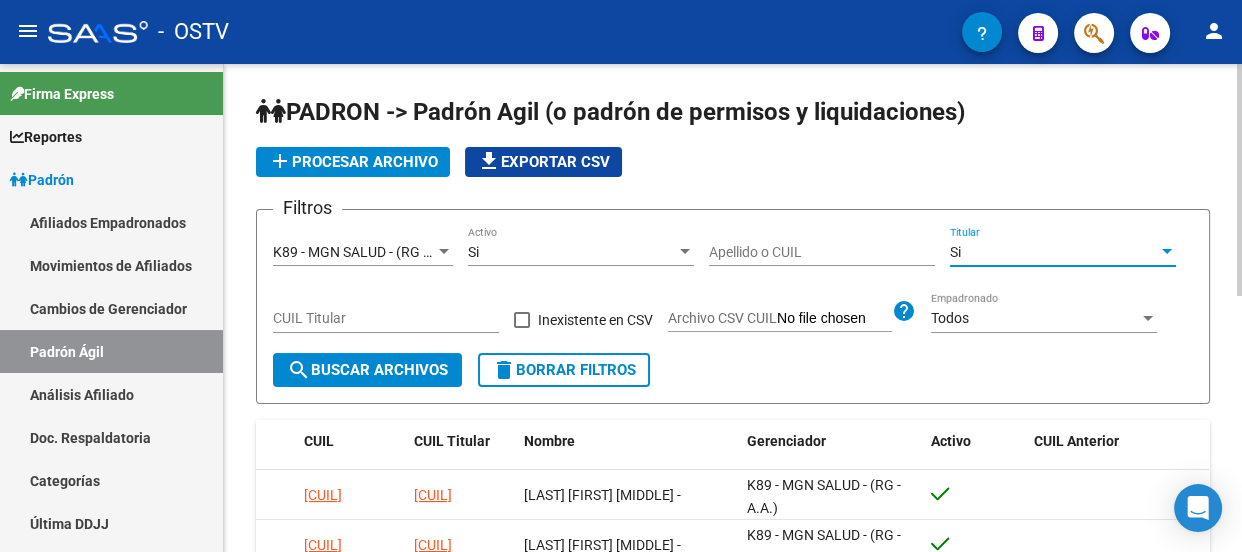 click on "search  Buscar Archivos" 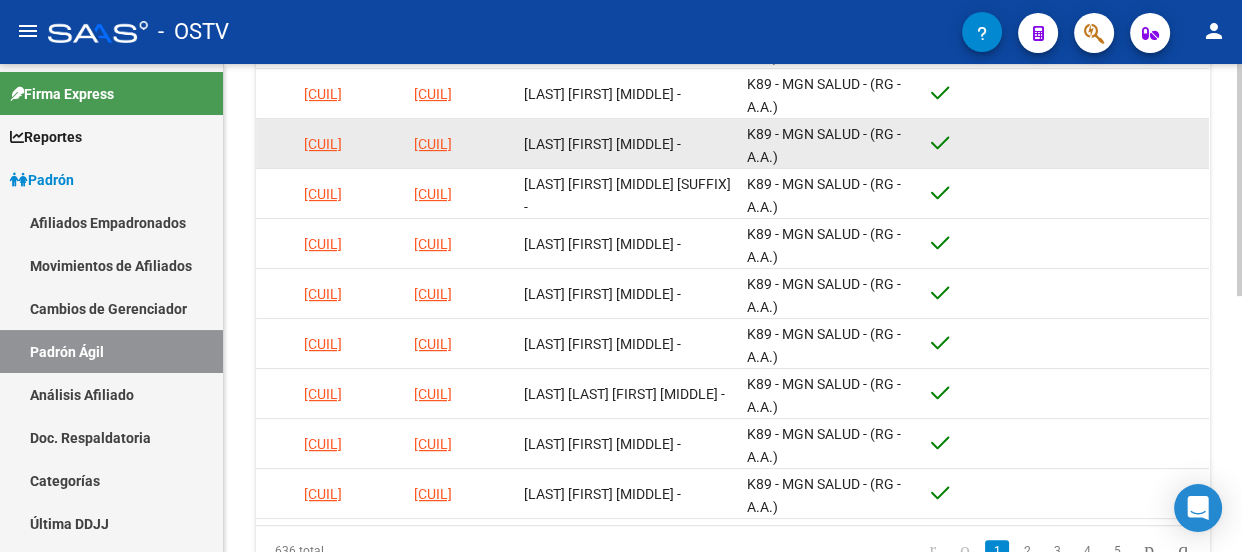scroll, scrollTop: 454, scrollLeft: 0, axis: vertical 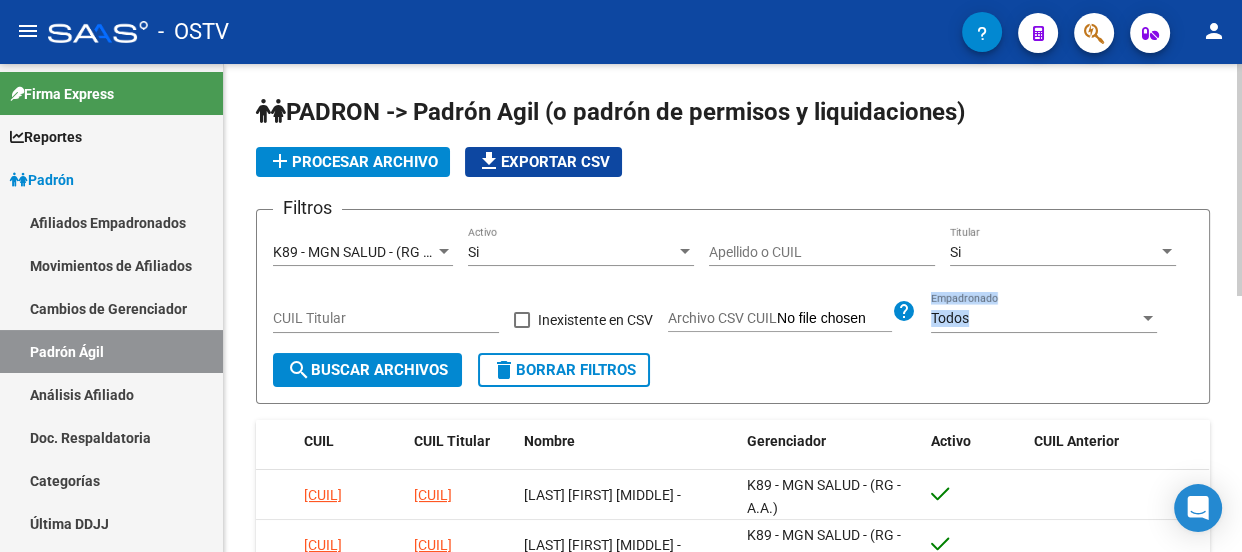 drag, startPoint x: 770, startPoint y: 348, endPoint x: 1216, endPoint y: 350, distance: 446.0045 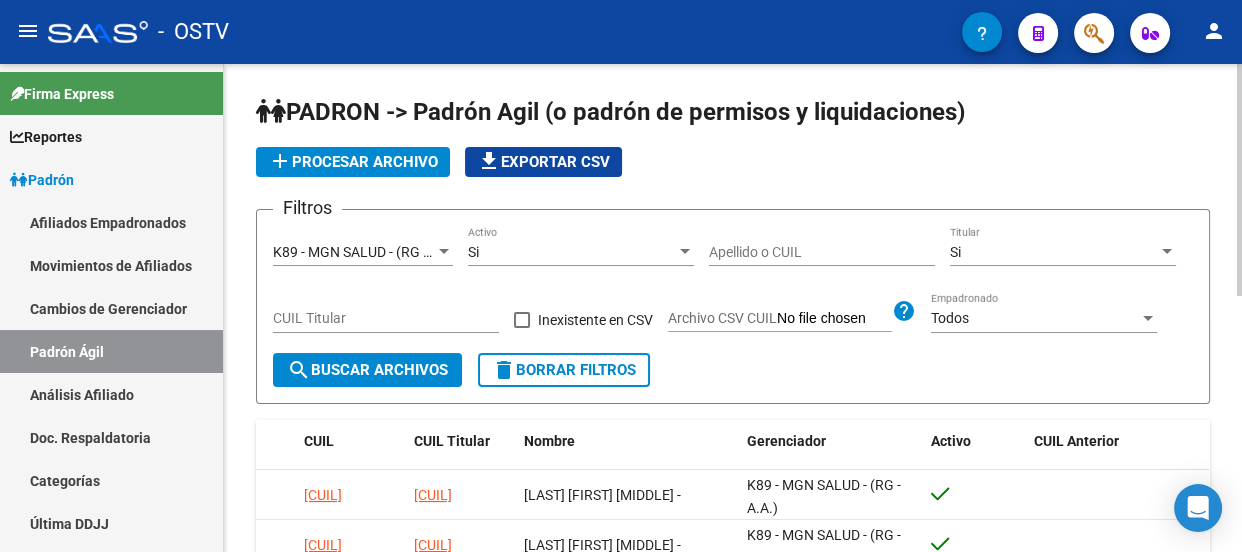 click on "Filtros K89 - MGN SALUD - (RG - A.A.) Seleccionar Gerenciador Si Activo Apellido o CUIL Si Titular CUIL Titular   Inexistente en CSV  Archivo CSV CUIL help Todos Empadronado search  Buscar Archivos  delete  Borrar Filtros" 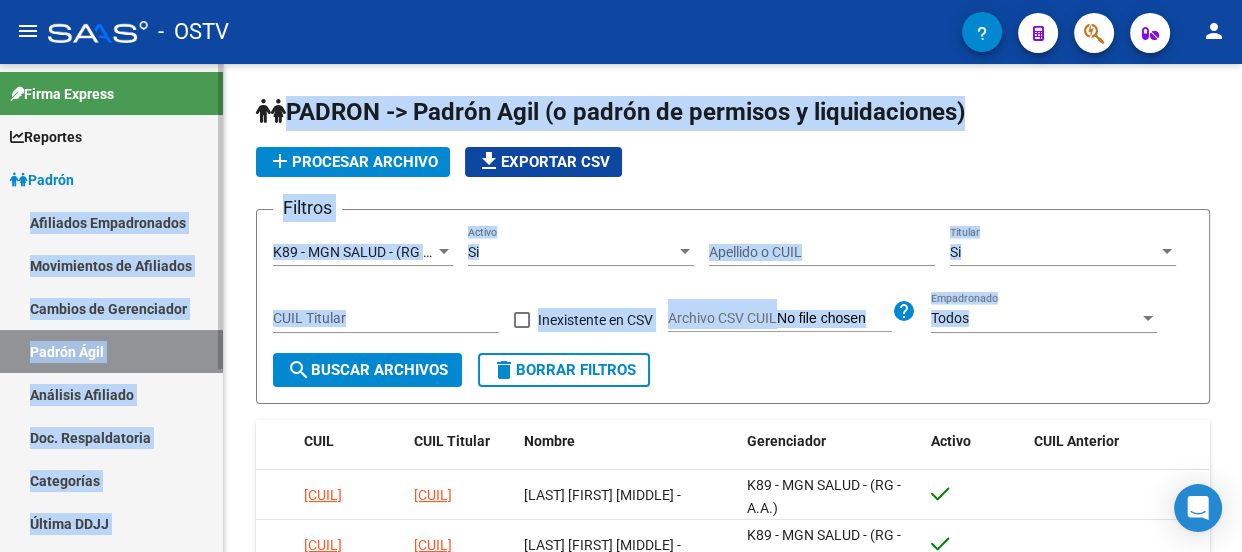 drag, startPoint x: 1133, startPoint y: 373, endPoint x: 185, endPoint y: 187, distance: 966.0745 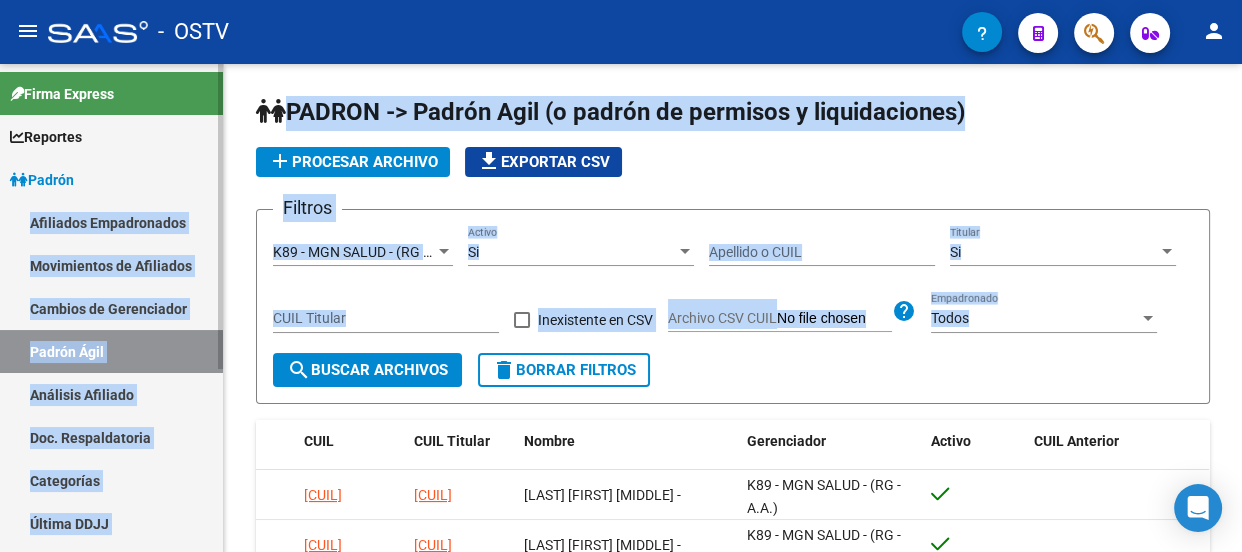 click on "Firma Express     Reportes Padrón Traspasos x O.S. Traspasos x Gerenciador Traspasos x Provincia Nuevos Aportantes Métricas - Padrón SSS Métricas - Crecimiento Población    Padrón Afiliados Empadronados Movimientos de Afiliados Cambios de Gerenciador Padrón Ágil Análisis Afiliado Doc. Respaldatoria Categorías Última DDJJ Último Aporte MT/PD Familiares Monotributistas    Hospitales Públicos Notificaciones Internación    Casos / Tickets Casos Casos Movimientos Sectores Comentarios Documentación Adj. Orígenes    Explorador de Archivos ARCA DDJJ / Nóminas Detalles SANO Archivo SANO Detalle DE SANO Detalle DT TO SUMA SUMA 70 SUMARTE SUMA CUILES SUMA 65 CUILES SUMARTE CUILES Transferencias Detalles Transferencias Archivos Transferencias Externas / Hospitales Relaciones Laborales SUR Expedientes Cobrados Expedientes en Análisis Solicitudes en Análisis Tutelaje en Análisis Solicitudes Observadas Integración DS.SUBSIDIO DR.ENVIO DS.DEVERR DS.DEVOK ANSES Jubilados Sistemas Externos Padrón" 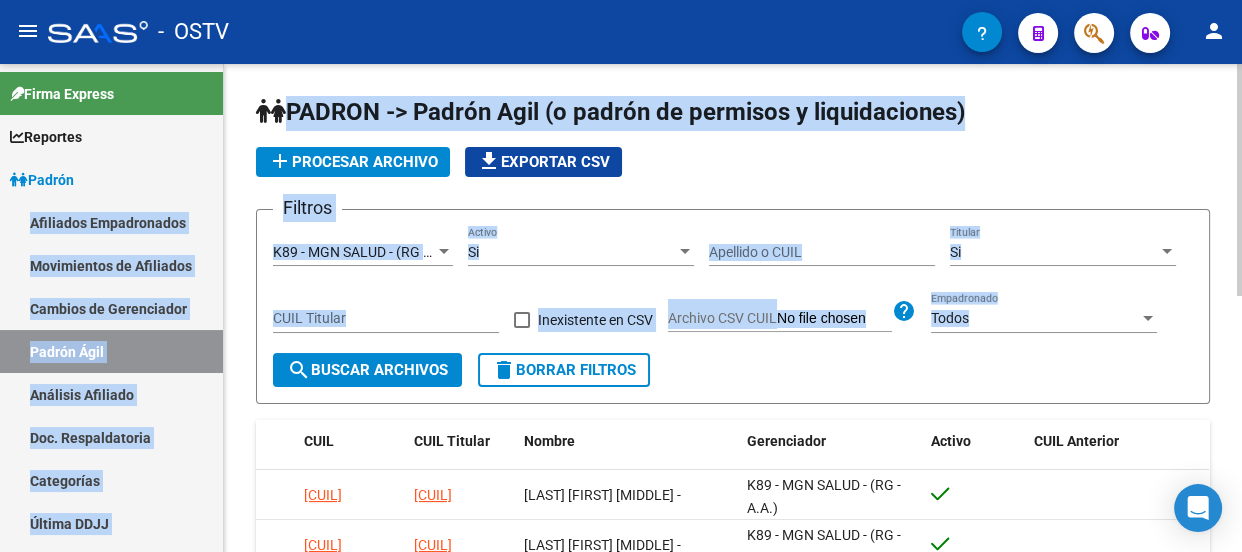 click on "add  Procesar archivo
file_download  Exportar CSV" 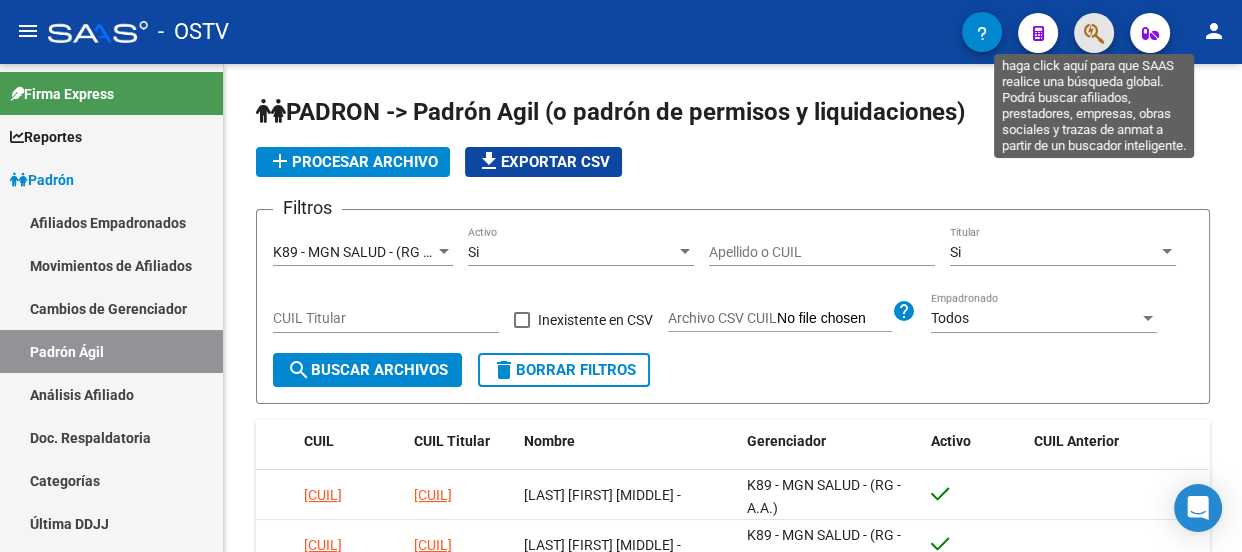 click 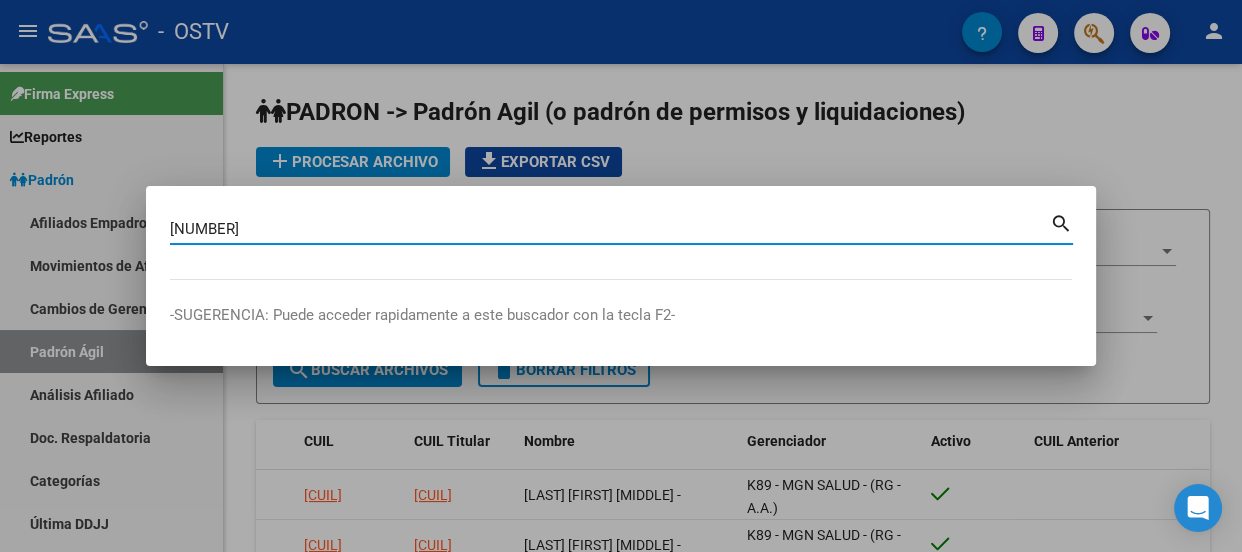 type on "[NUMBER]" 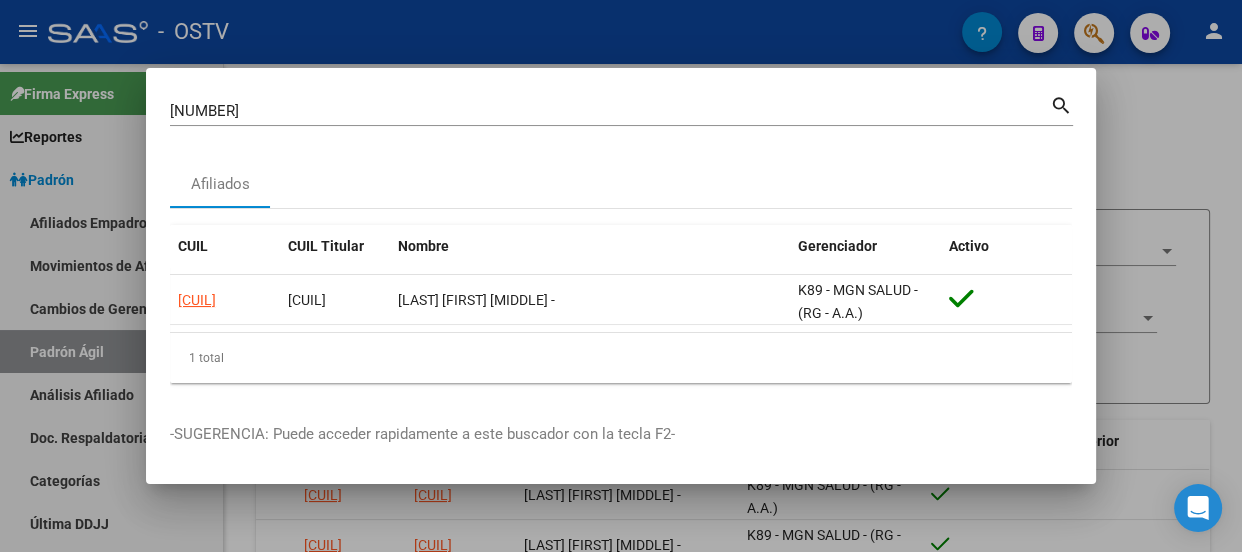 click at bounding box center (621, 276) 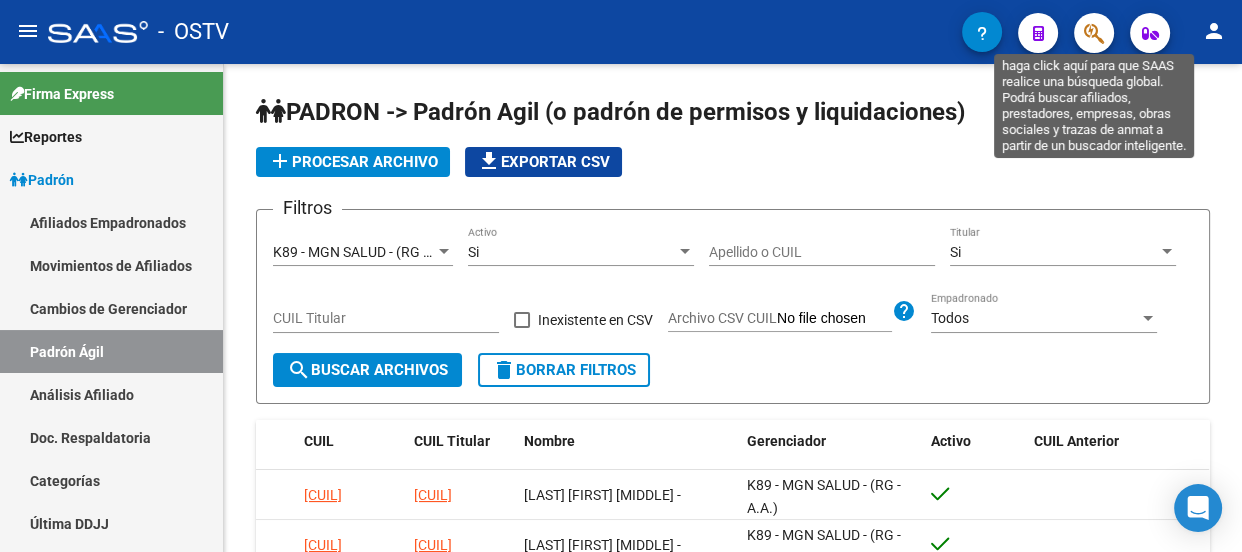 click 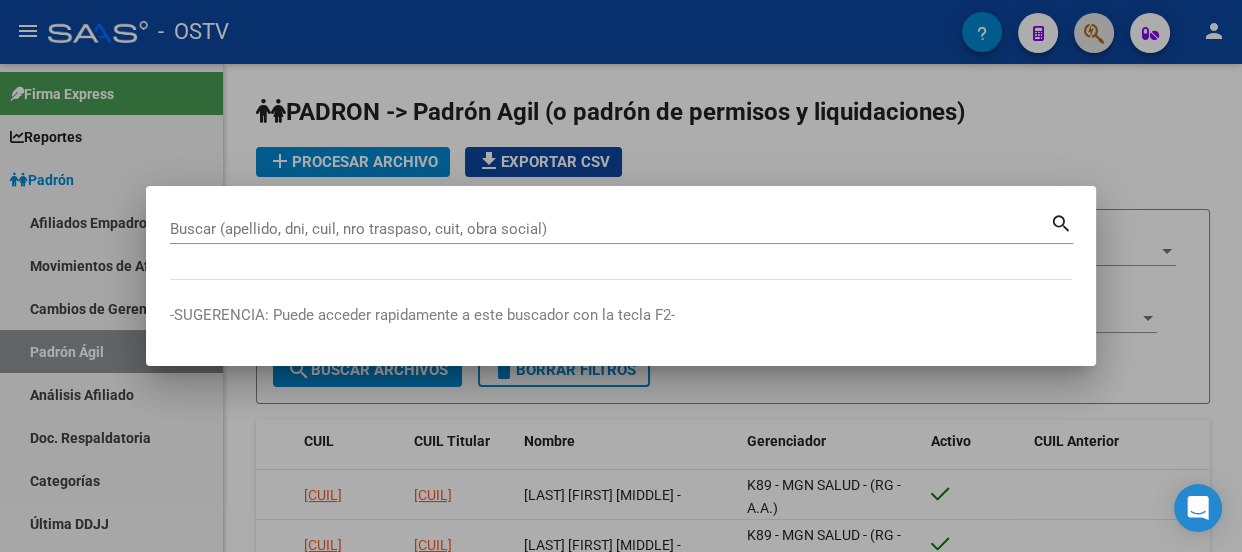 paste on "[NUMBER]" 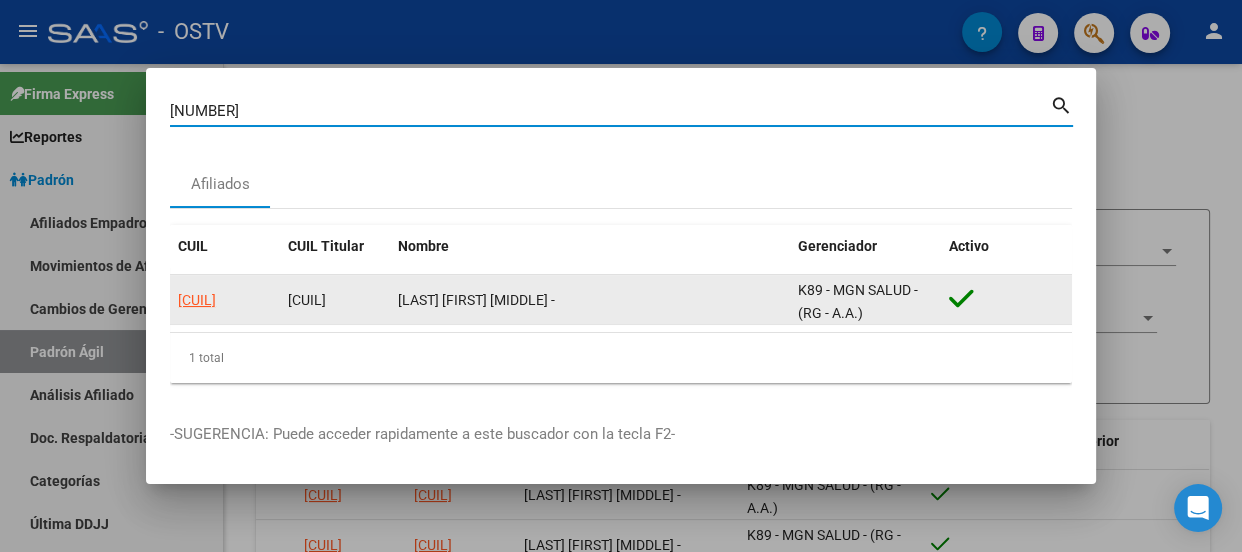 click on "[CUIL]" 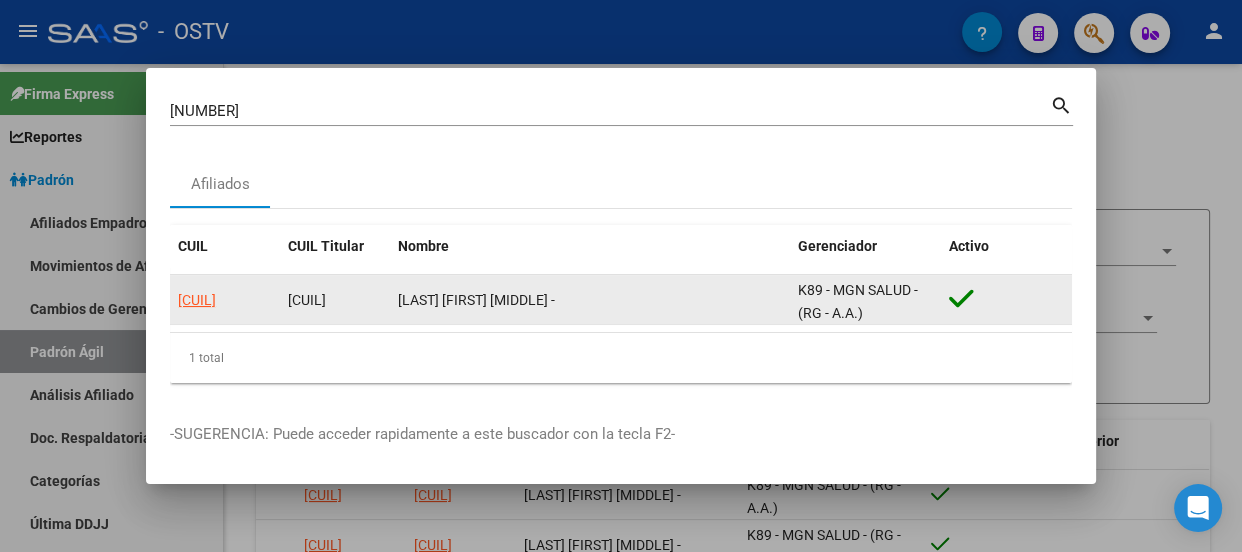 click on "[CUIL]" 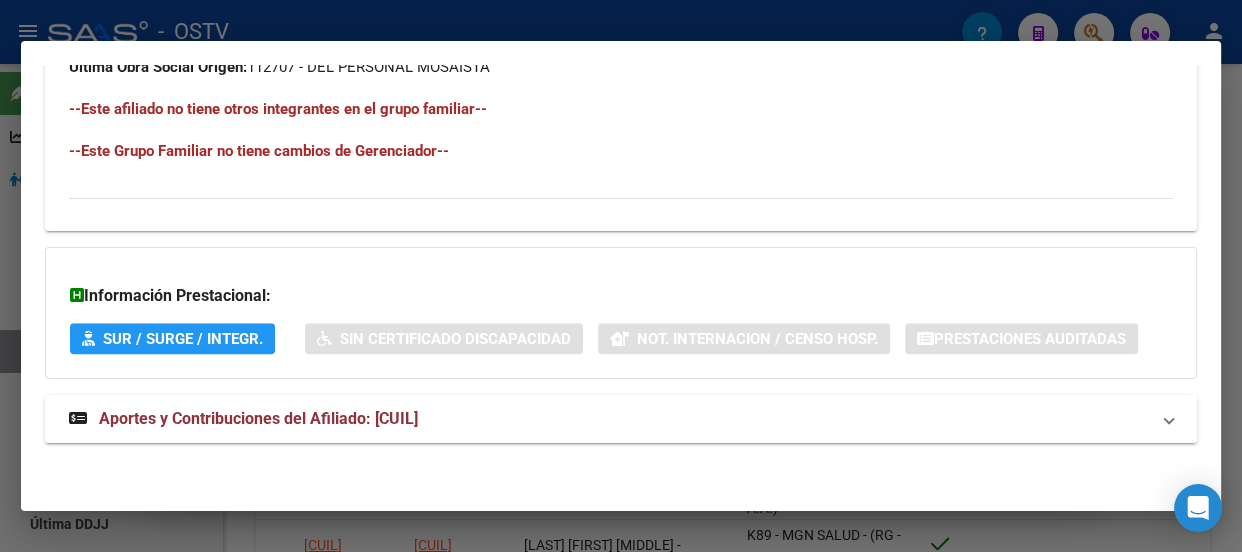 click on "Aportes y Contribuciones del Afiliado: [CUIL]" at bounding box center (258, 418) 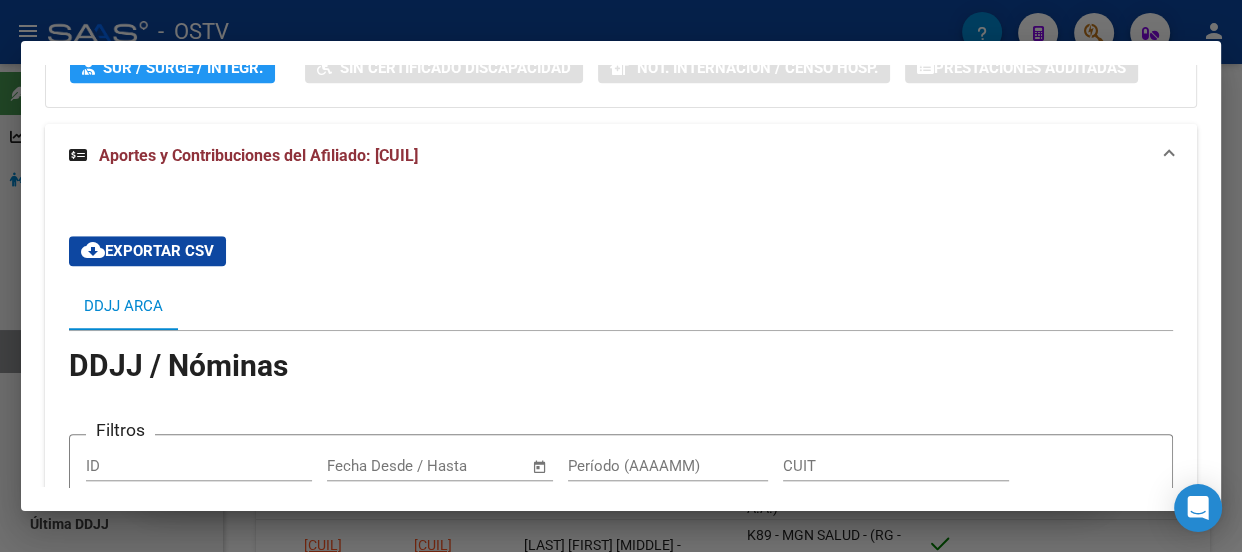 scroll, scrollTop: 1846, scrollLeft: 0, axis: vertical 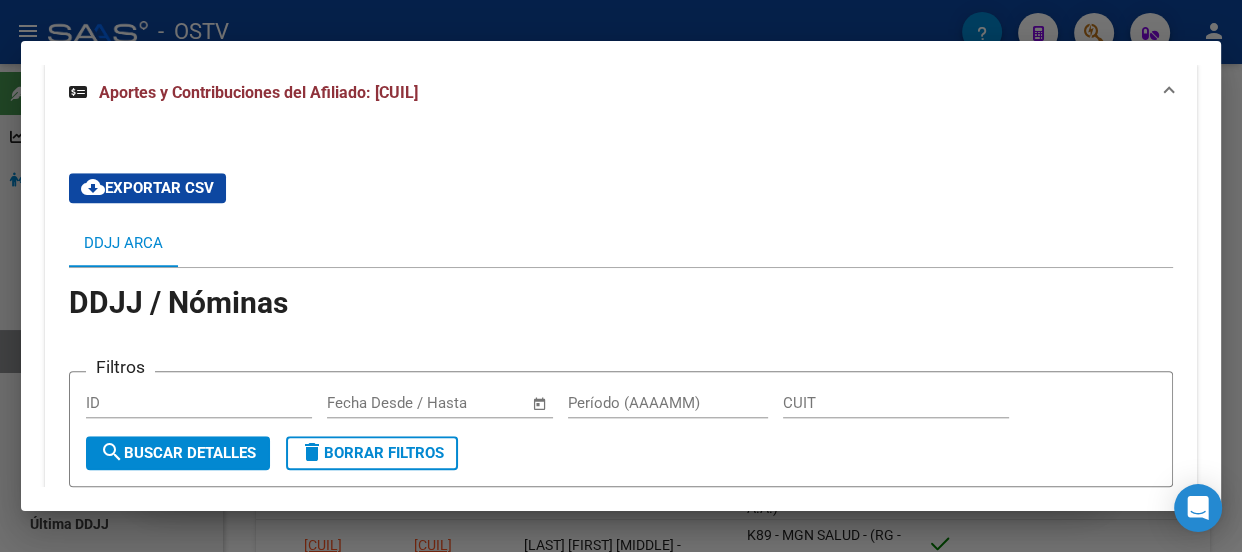 click on "cloud_download  Exportar CSV  DDJJ ARCA DDJJ / Nóminas Filtros ID Start date – End date Fecha Desde / Hasta   Período (AAAAMM)  CUIT search  Buscar Detalles  delete  Borrar Filtros  ID FEC PRESENT FECPROC PERÍODO CUIT REMOSIMP (rem4) REMCONT (rem8) REM5 (no remunerativa) REM TOTAL IMPOSAD APADIOS APO B SOC CONOS GRPFAM NOGRPFAM SECOBLIG CONDCUIL SITCUIL ACTIVDES MODALIDAD CODSINI ZONA ESPOSA EXCOSAPO INDRET INDEXCCON ORIGRECT RELEASE VER VERSION [NUMBER] [DATE] [DATE] [YEARMONTH] [CUIT] $ [PRICE] $ [PRICE] $ [PRICE] $ 0,00 $ 0,00 $ 0,00 $ 0,00 $ 0,00 0 0 1 1 1 49 8 0 01 0 0 N N 0 3 47  10 total   1" at bounding box center (621, 415) 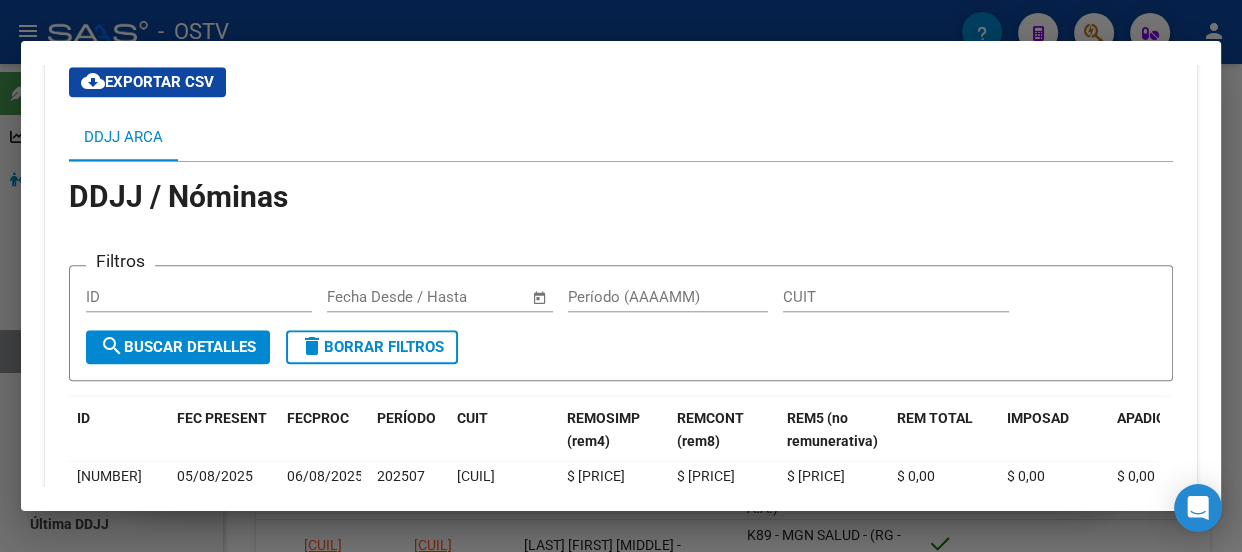 scroll, scrollTop: 1846, scrollLeft: 0, axis: vertical 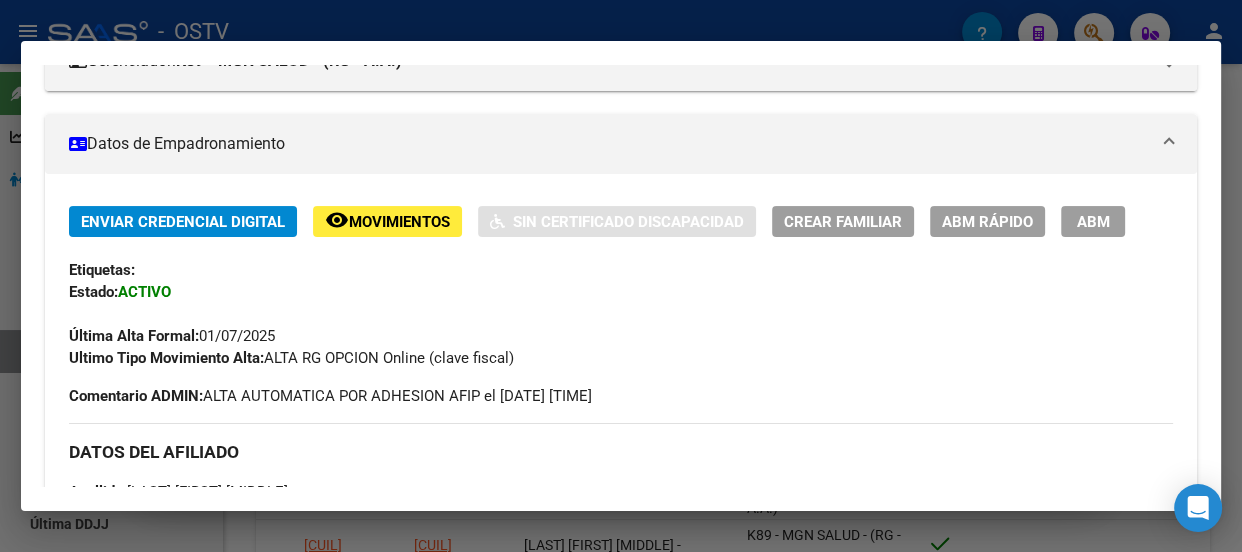 drag, startPoint x: 341, startPoint y: 321, endPoint x: 363, endPoint y: 305, distance: 27.202942 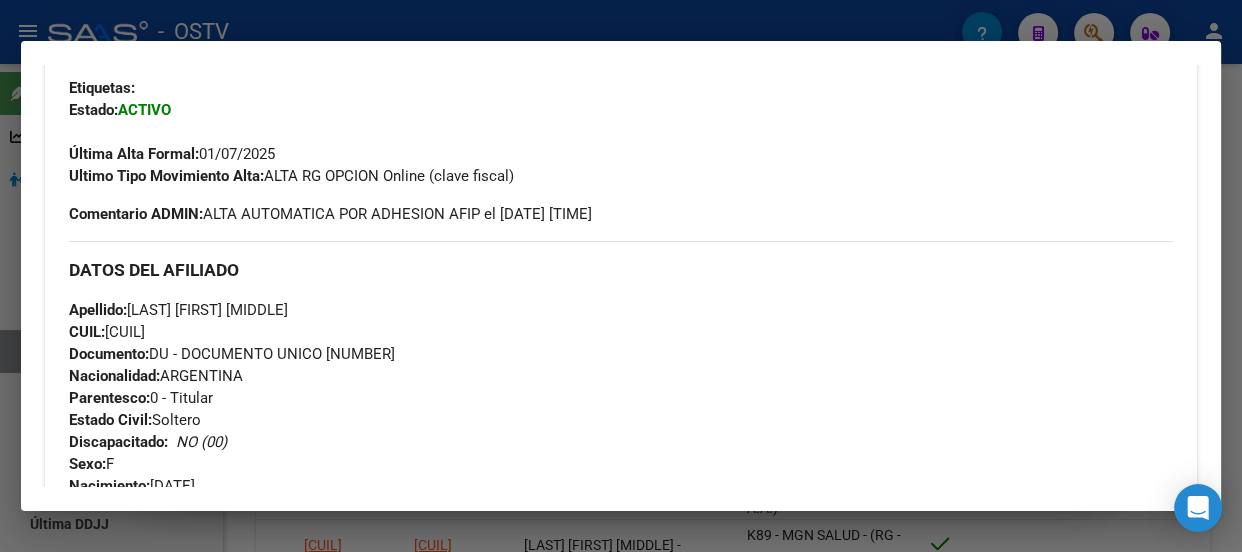 scroll, scrollTop: 0, scrollLeft: 0, axis: both 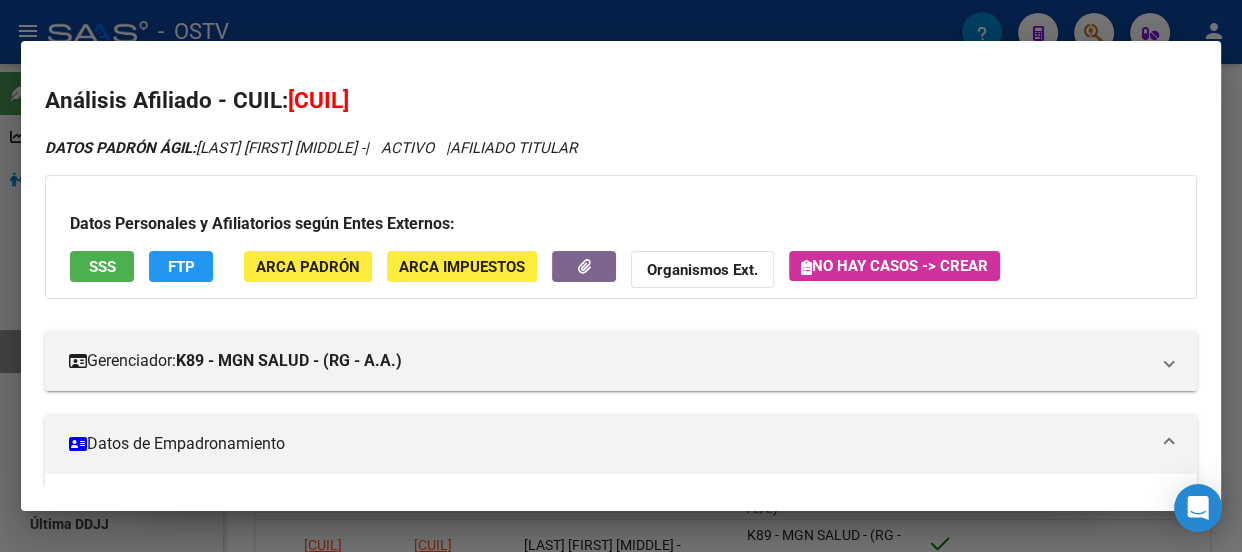 click at bounding box center (621, 276) 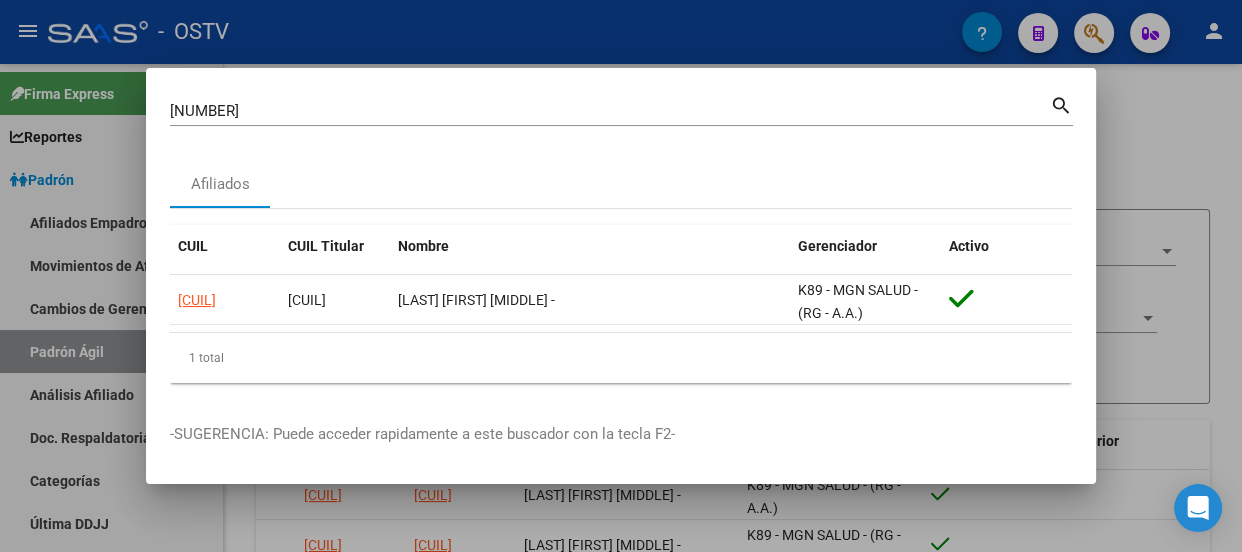 click on "[NUMBER]" at bounding box center (610, 111) 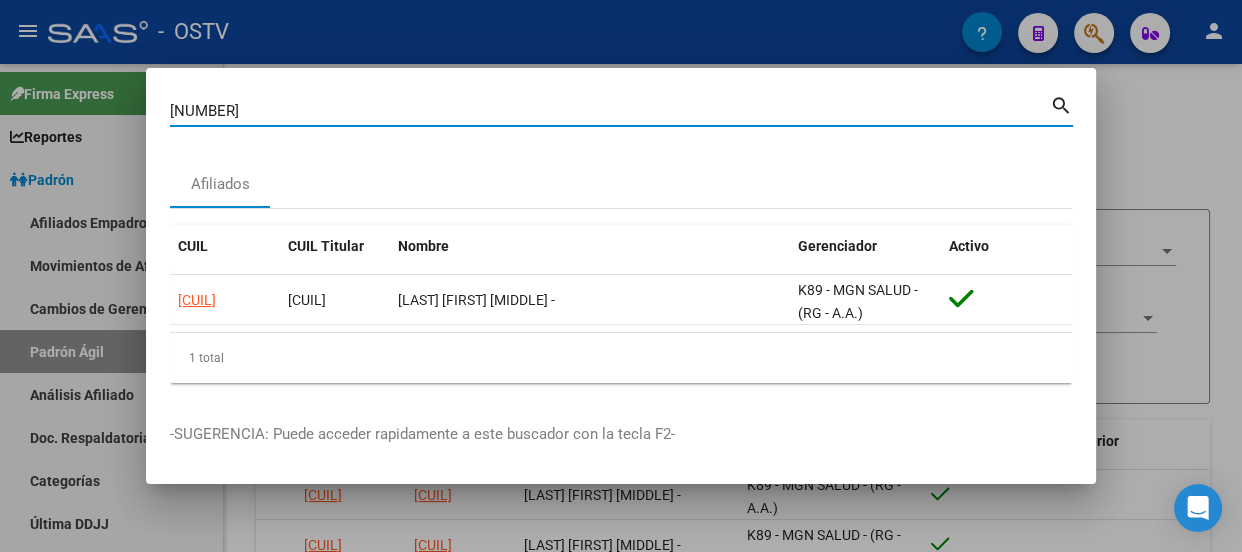 drag, startPoint x: 234, startPoint y: 115, endPoint x: 104, endPoint y: 115, distance: 130 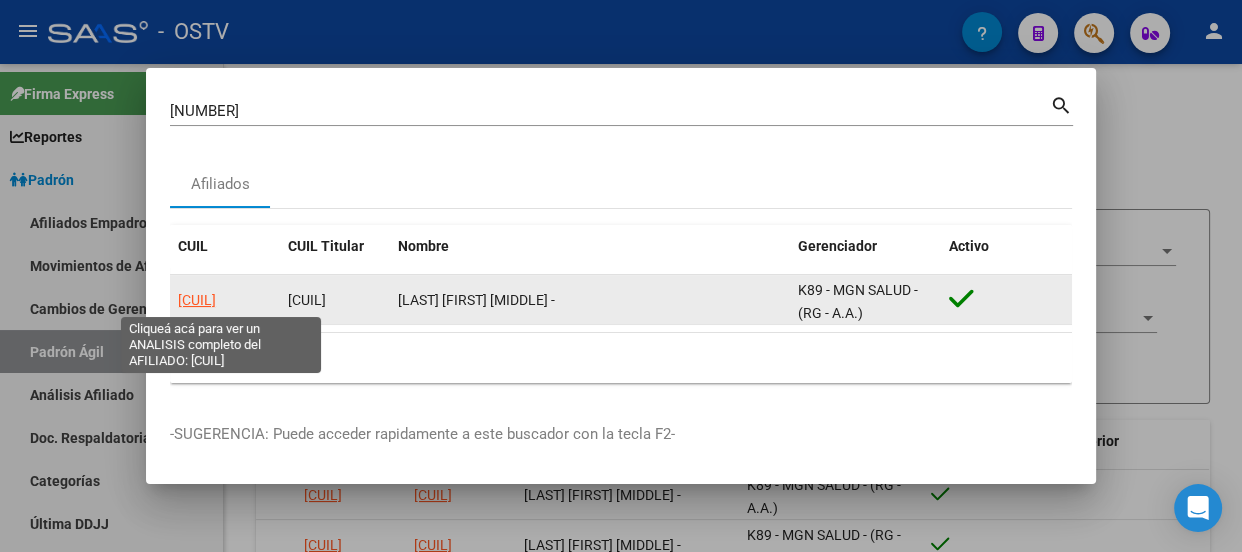 click on "[CUIL]" 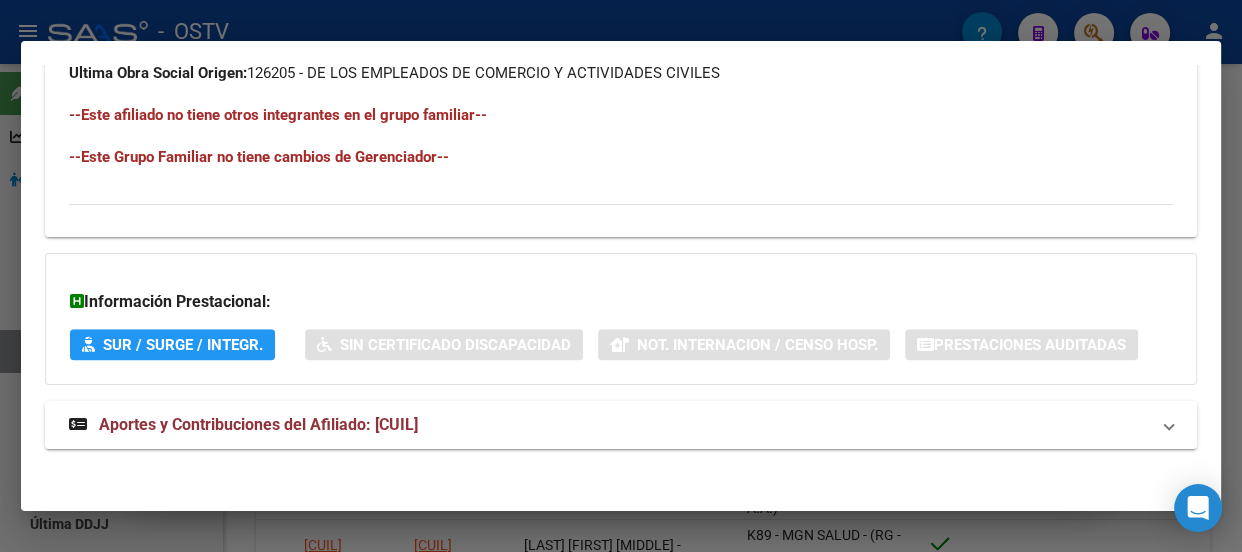 scroll, scrollTop: 1239, scrollLeft: 0, axis: vertical 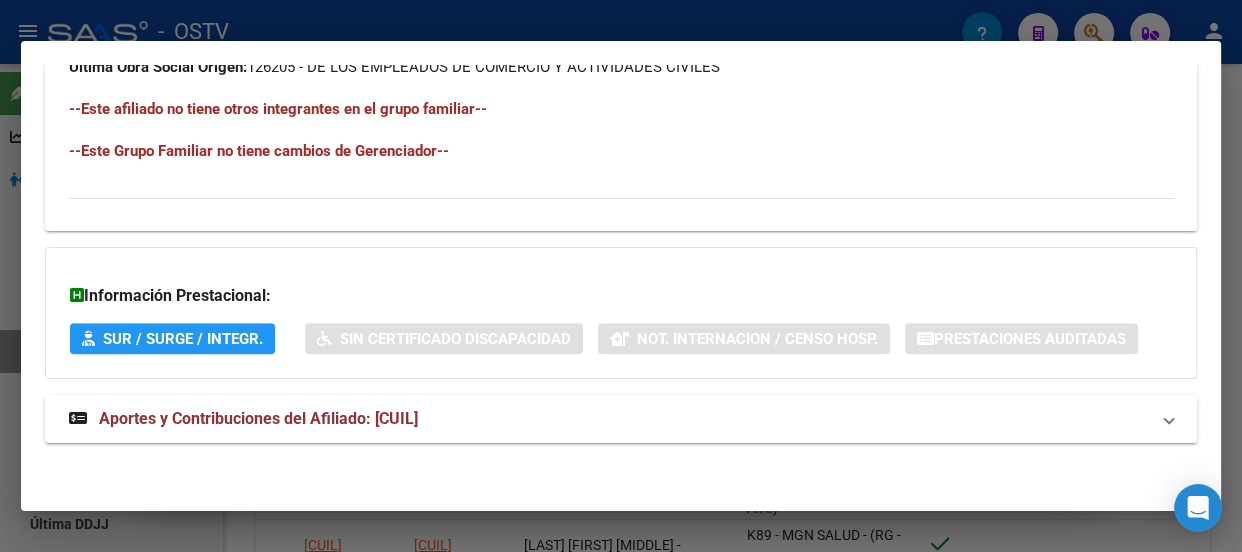 click on "Aportes y Contribuciones del Afiliado: [CUIL]" at bounding box center (609, 419) 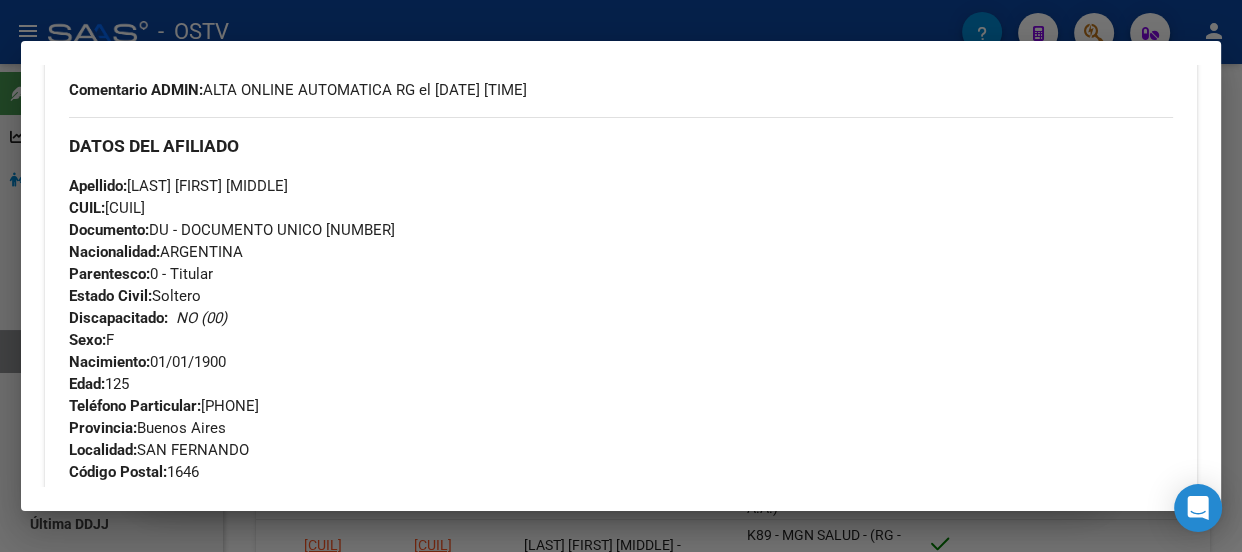 scroll, scrollTop: 515, scrollLeft: 0, axis: vertical 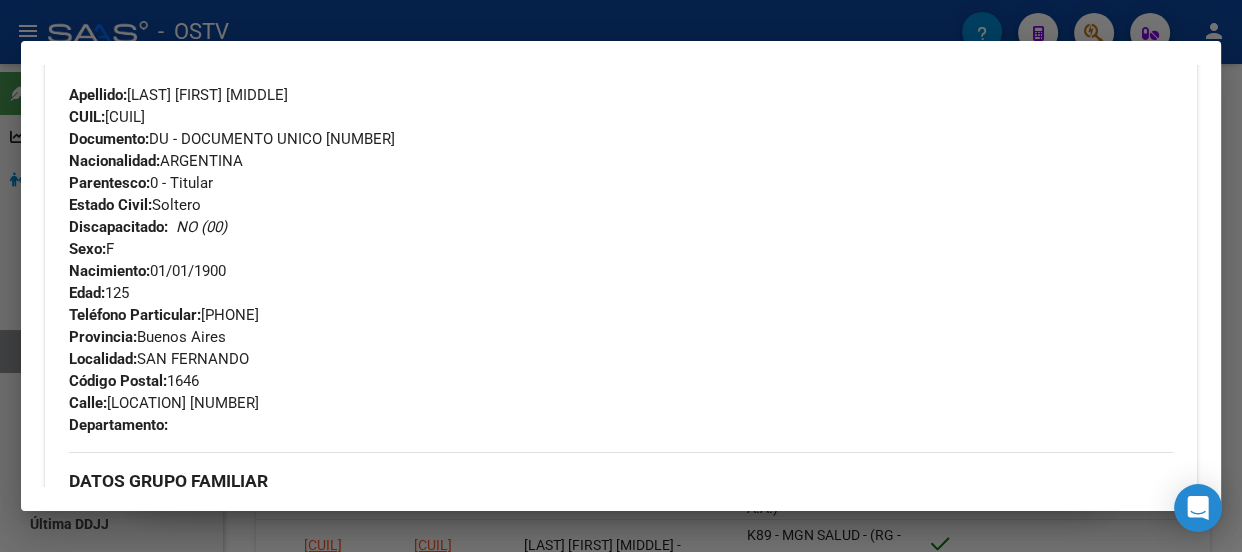 click at bounding box center [621, 276] 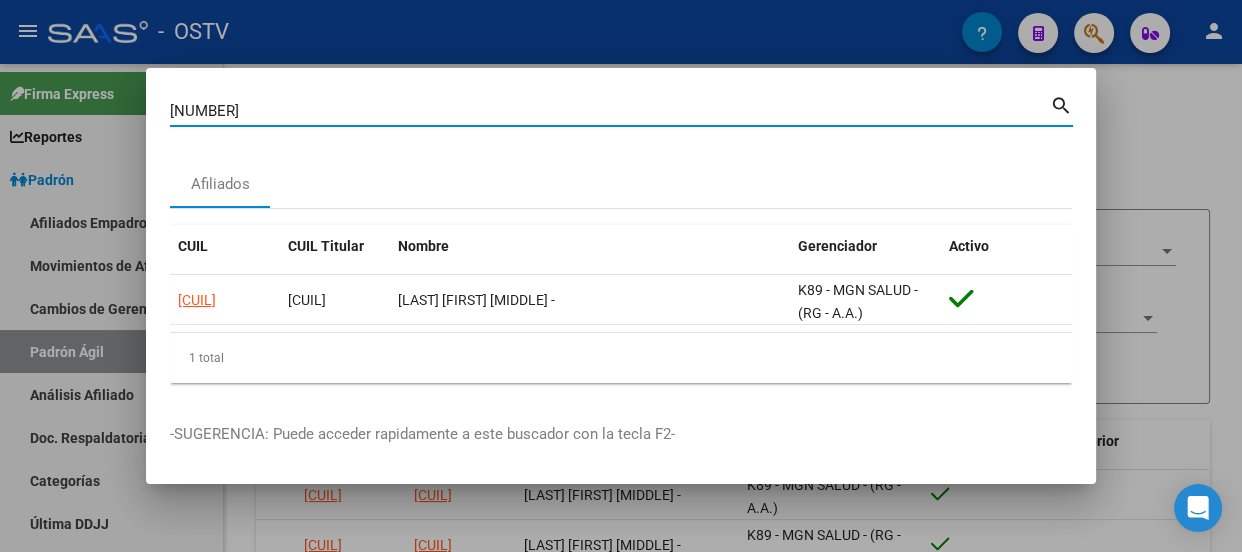 drag, startPoint x: 280, startPoint y: 110, endPoint x: 0, endPoint y: 62, distance: 284.0845 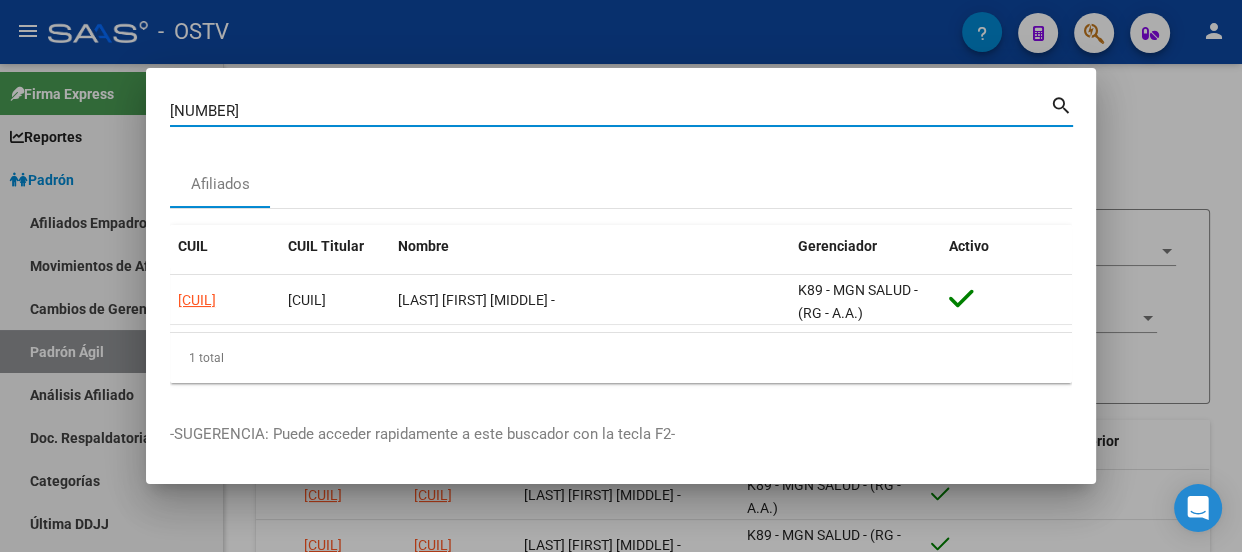 type on "[NUMBER]" 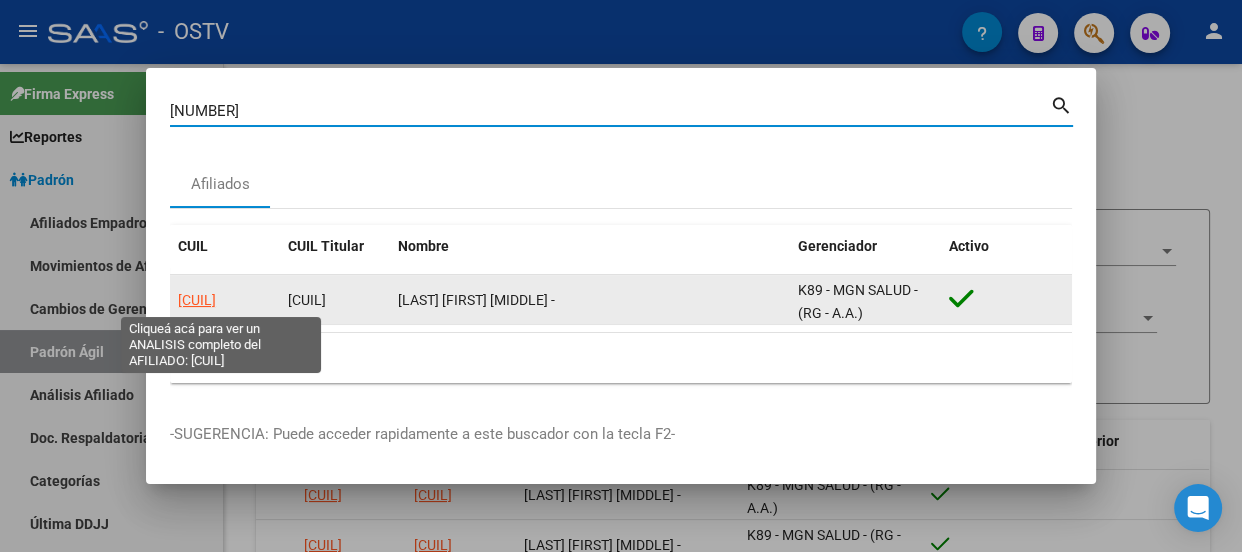 click on "[CUIL]" 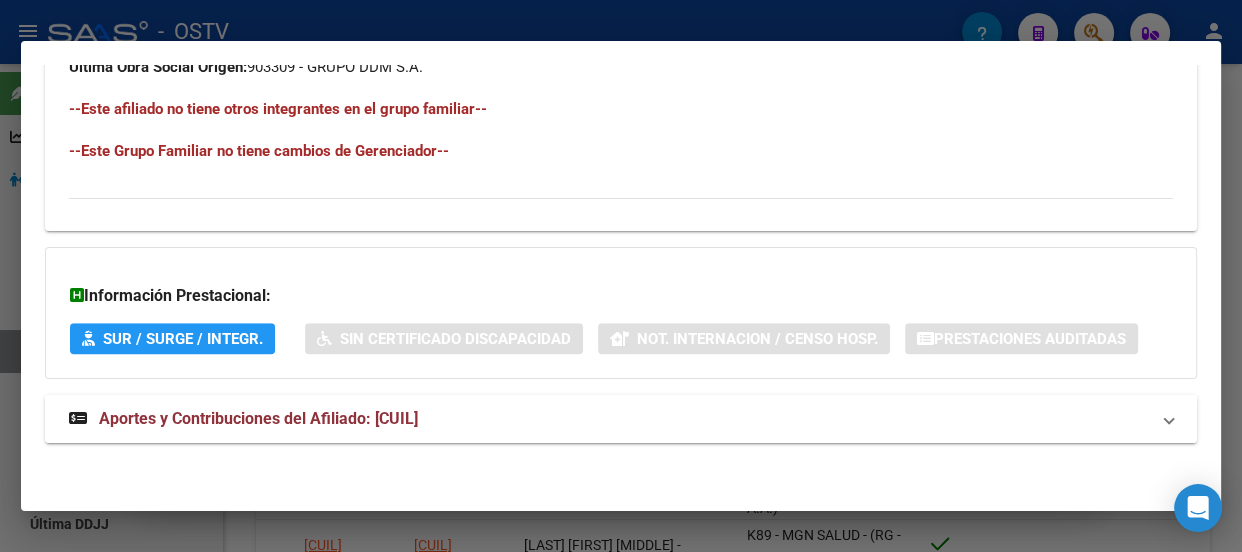 click on "Aportes y Contribuciones del Afiliado: [CUIL]" at bounding box center (621, 419) 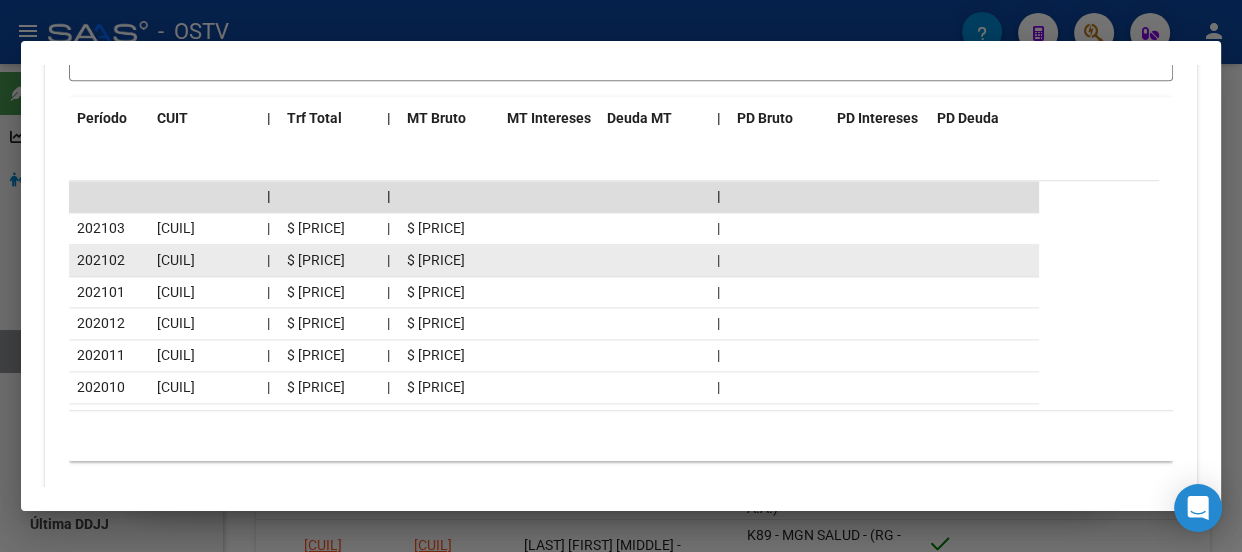 scroll, scrollTop: 1905, scrollLeft: 0, axis: vertical 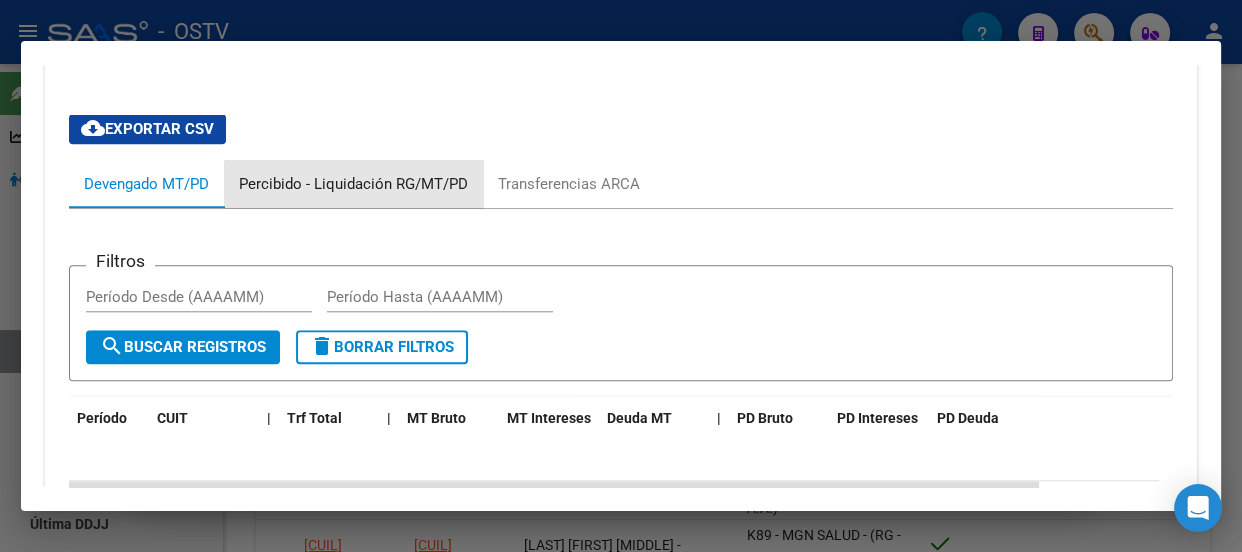 click on "Percibido - Liquidación RG/MT/PD" at bounding box center [353, 184] 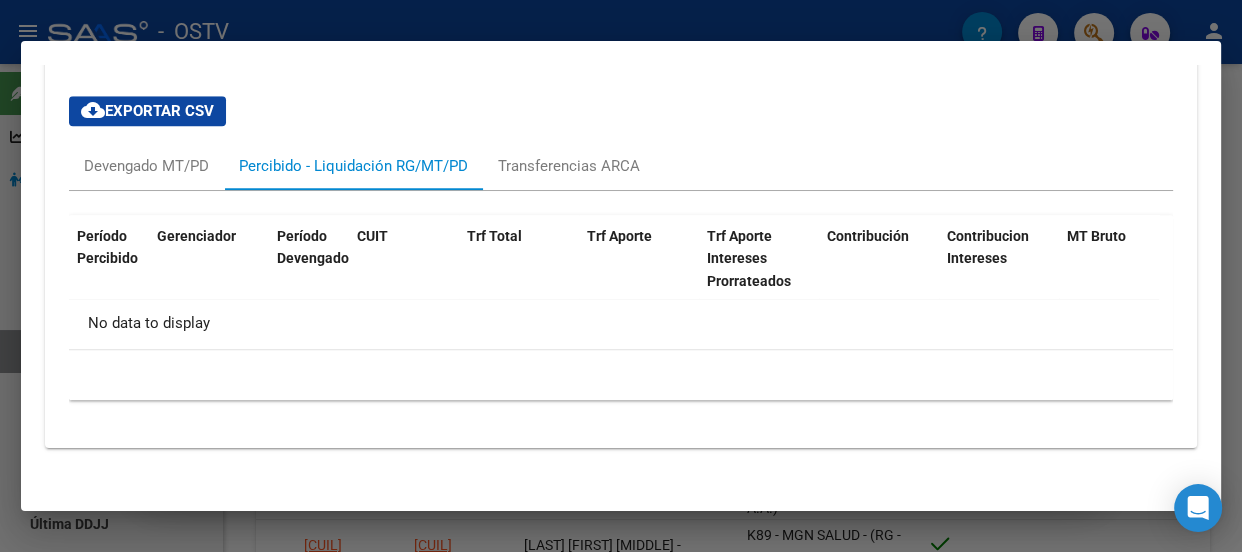 scroll, scrollTop: 1654, scrollLeft: 0, axis: vertical 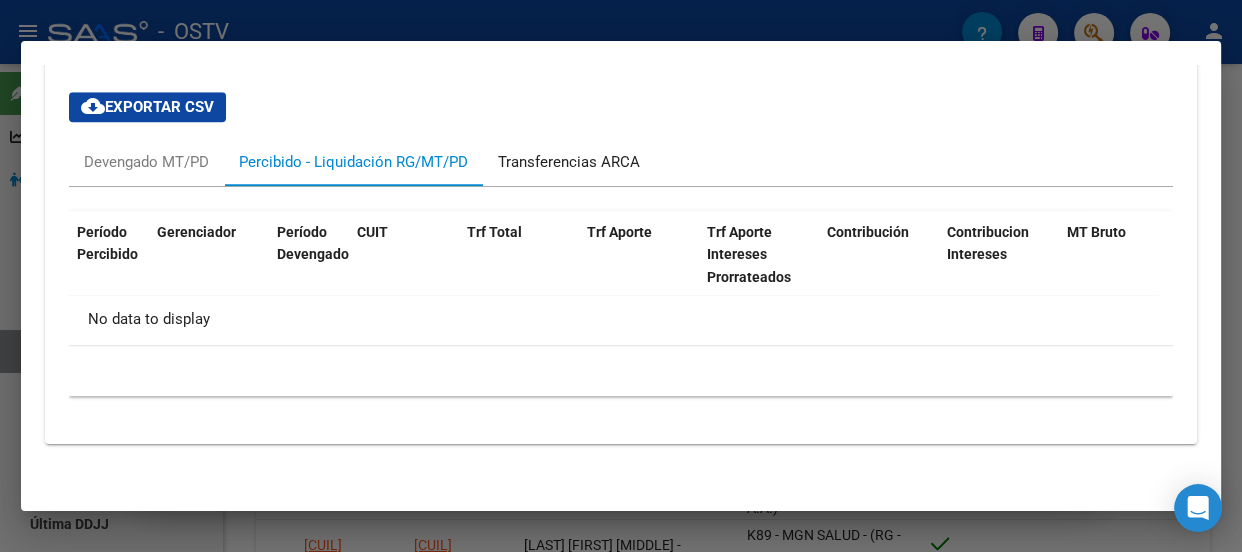 click on "Transferencias ARCA" at bounding box center [569, 162] 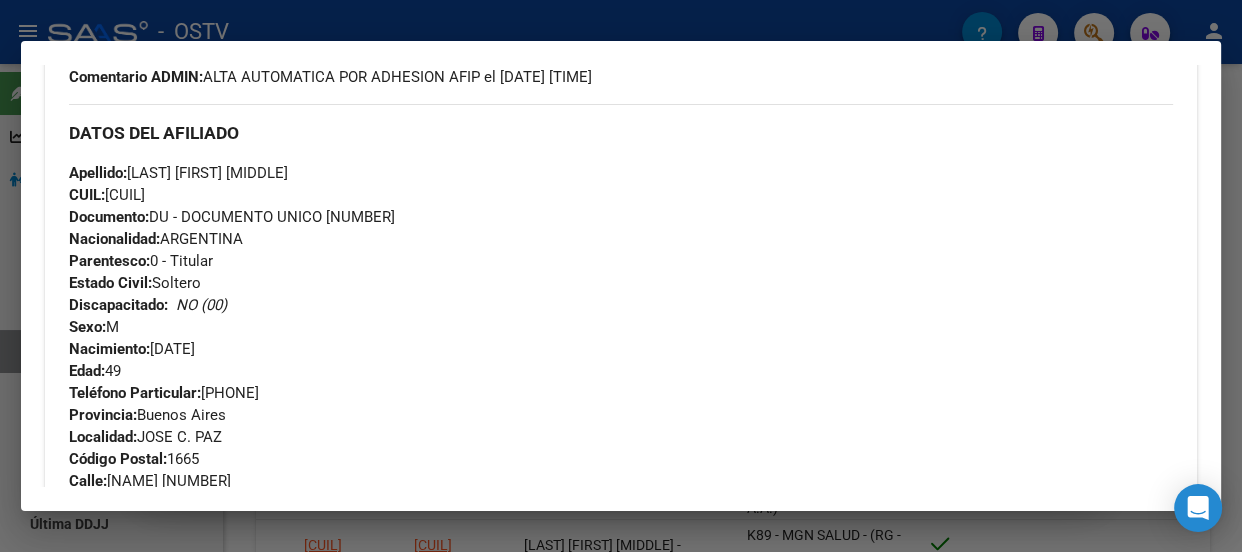 scroll, scrollTop: 636, scrollLeft: 0, axis: vertical 